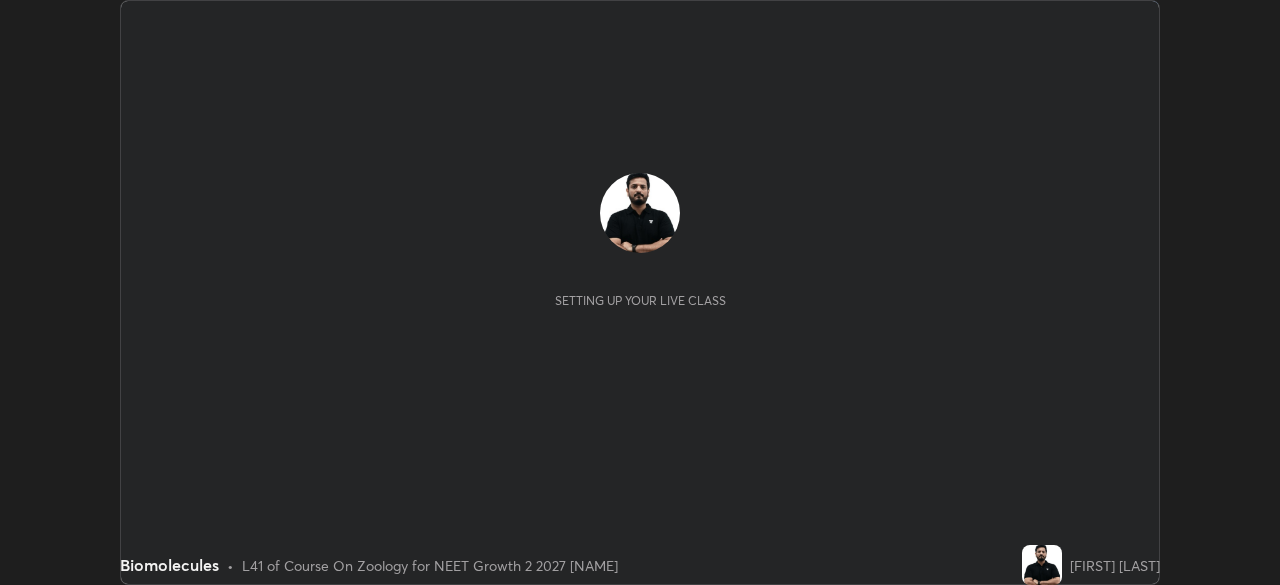 scroll, scrollTop: 0, scrollLeft: 0, axis: both 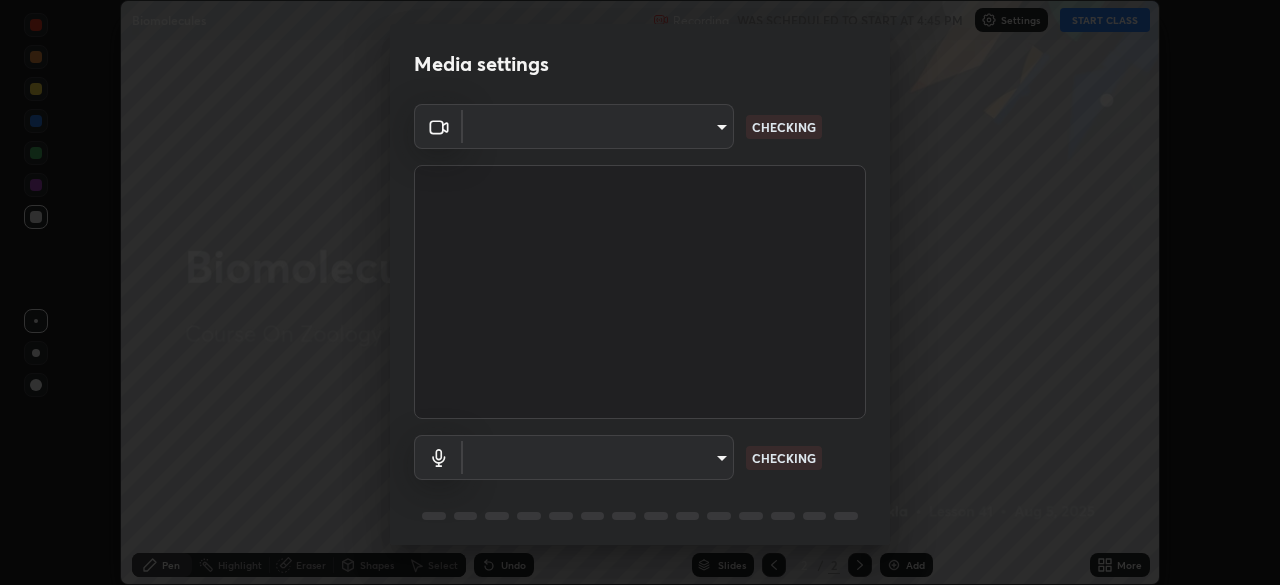 type on "57e3ca6dd86483d2bfa20ddb5cc9cb6232c8fb2c34ea93961d8bdc2c07e3a664" 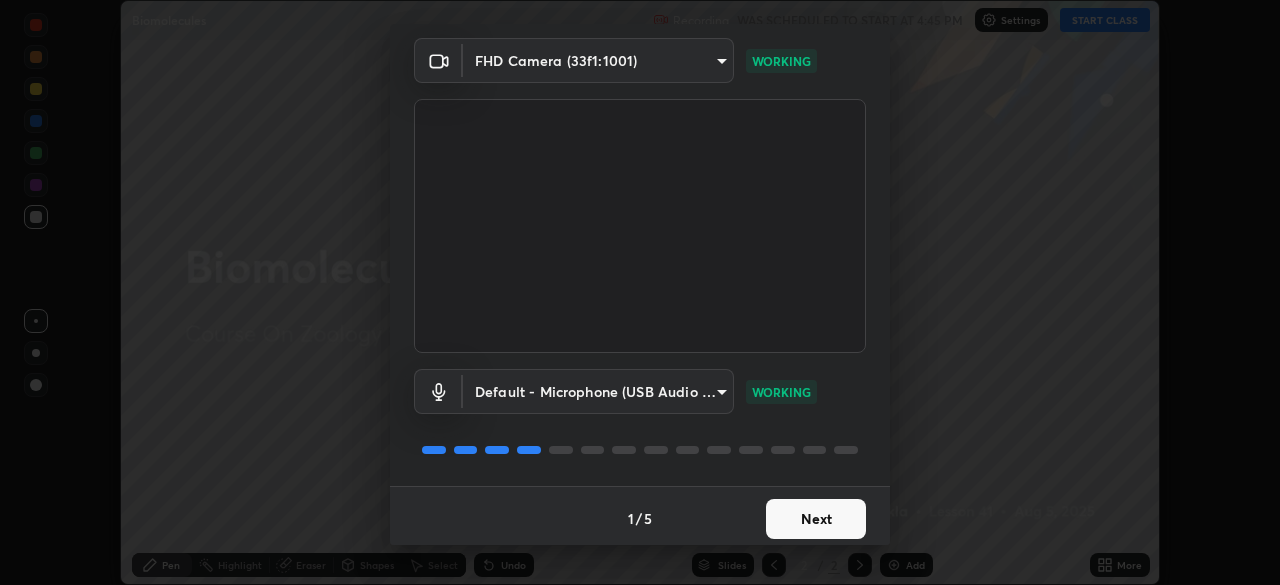 scroll, scrollTop: 71, scrollLeft: 0, axis: vertical 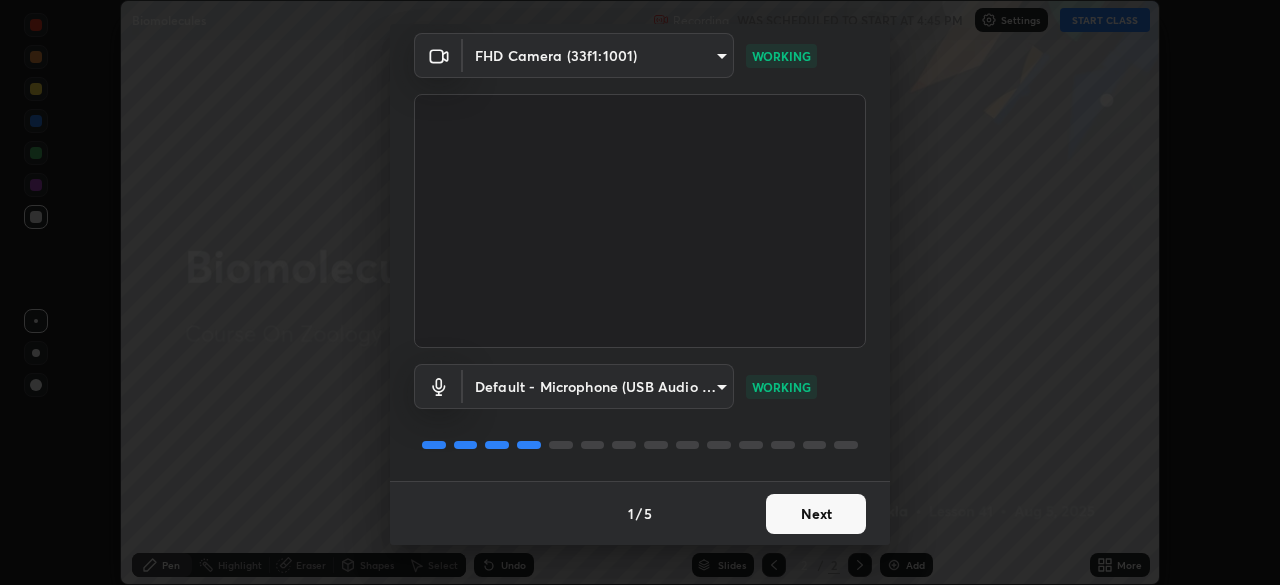click on "Next" at bounding box center [816, 514] 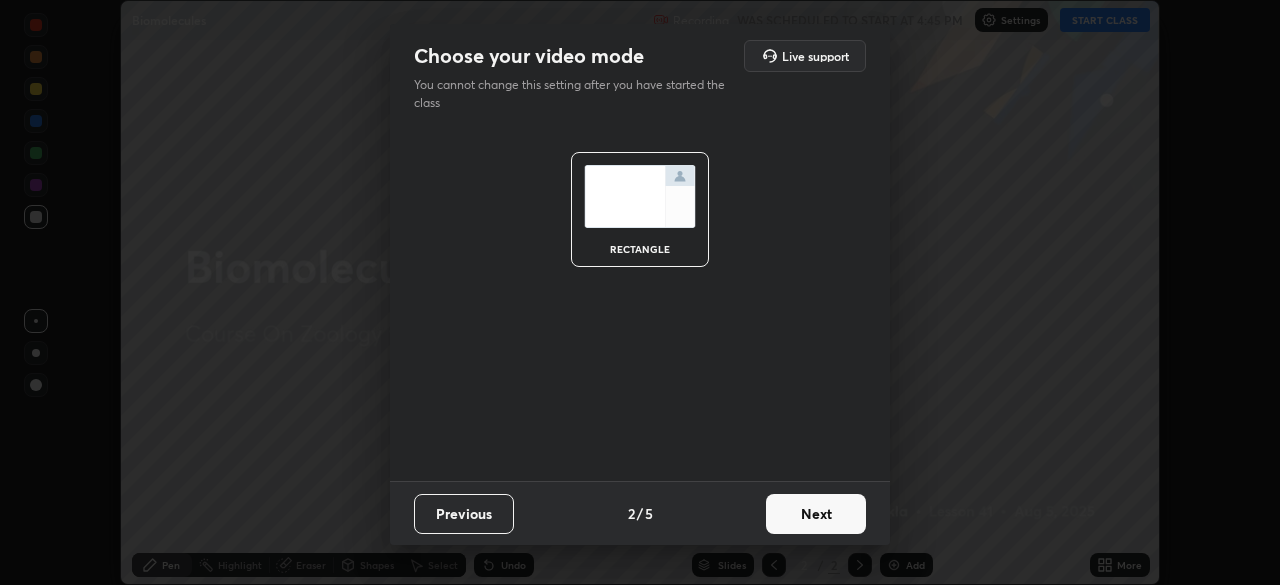 scroll, scrollTop: 0, scrollLeft: 0, axis: both 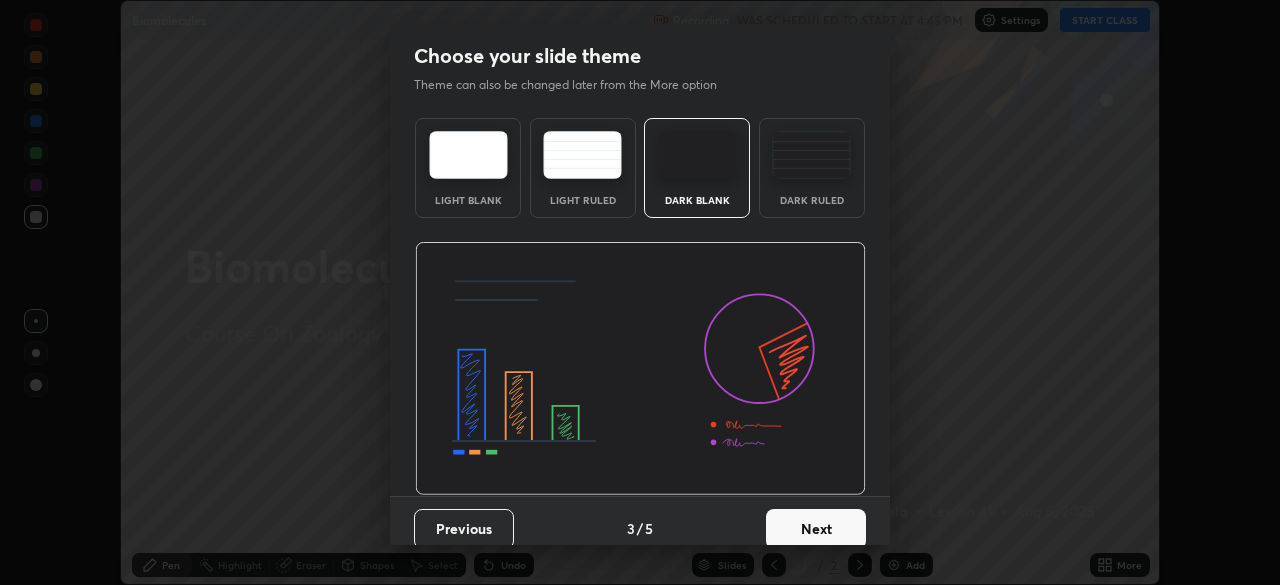 click on "Next" at bounding box center (816, 529) 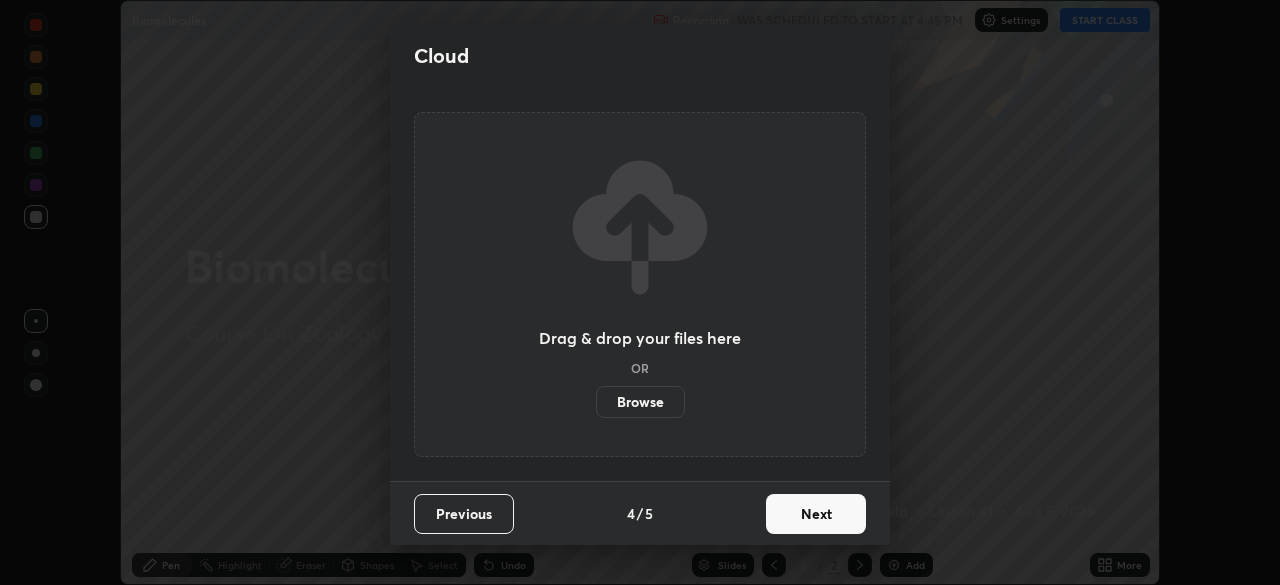 click on "Next" at bounding box center (816, 514) 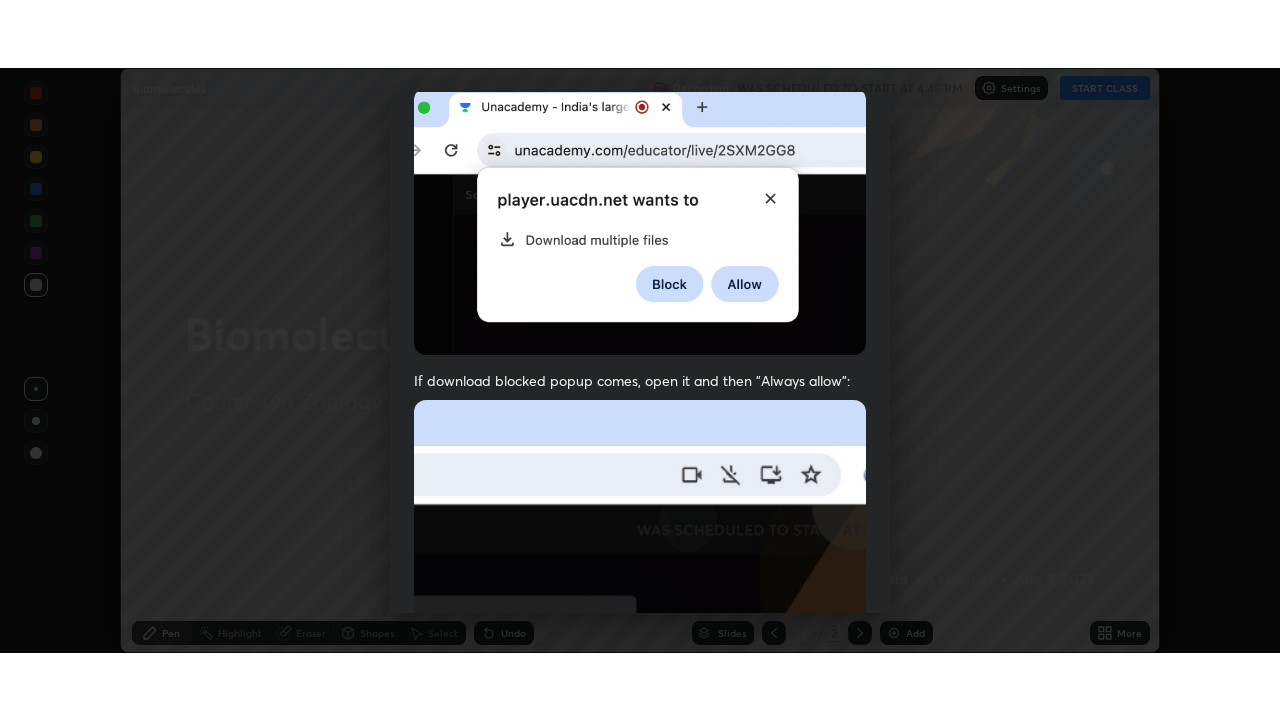 scroll, scrollTop: 479, scrollLeft: 0, axis: vertical 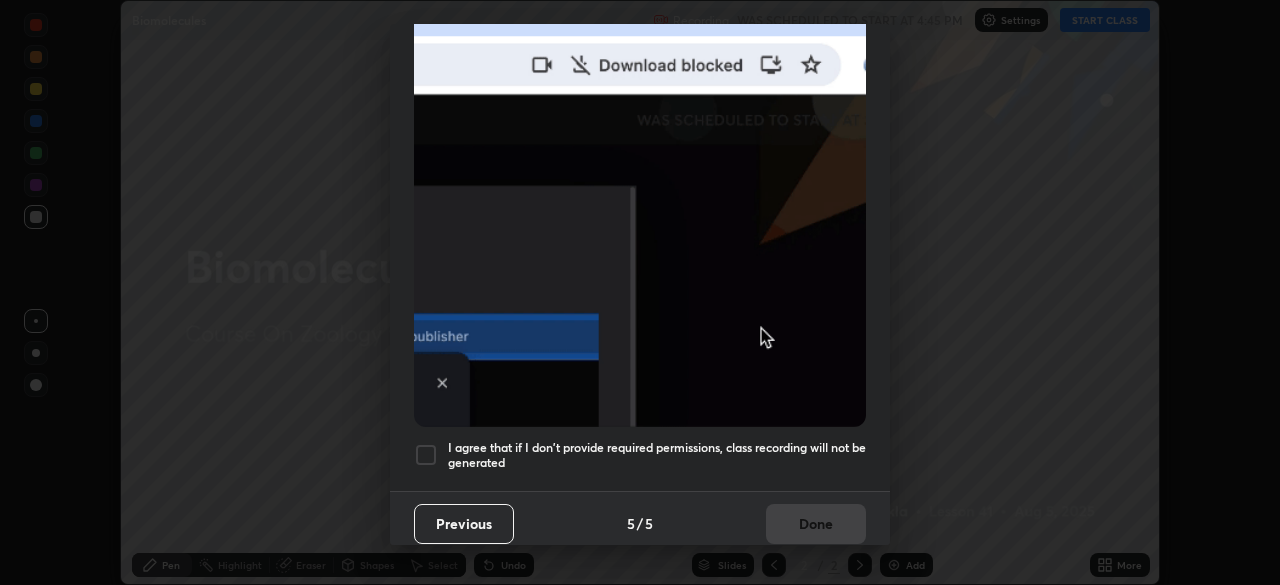 click at bounding box center (426, 455) 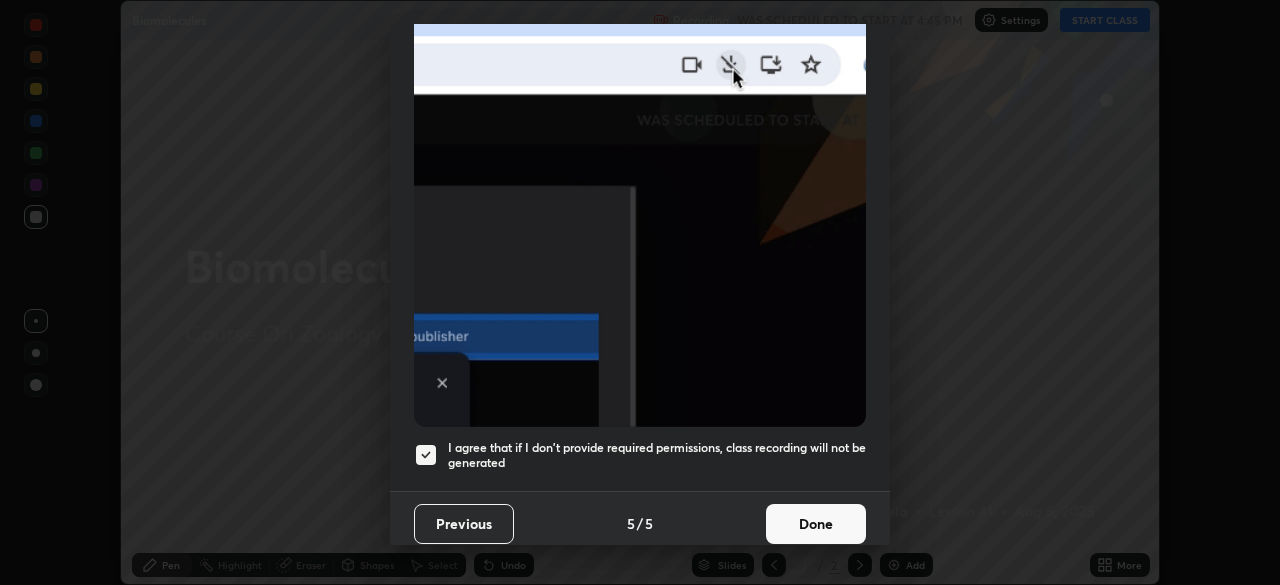 click on "Done" at bounding box center (816, 524) 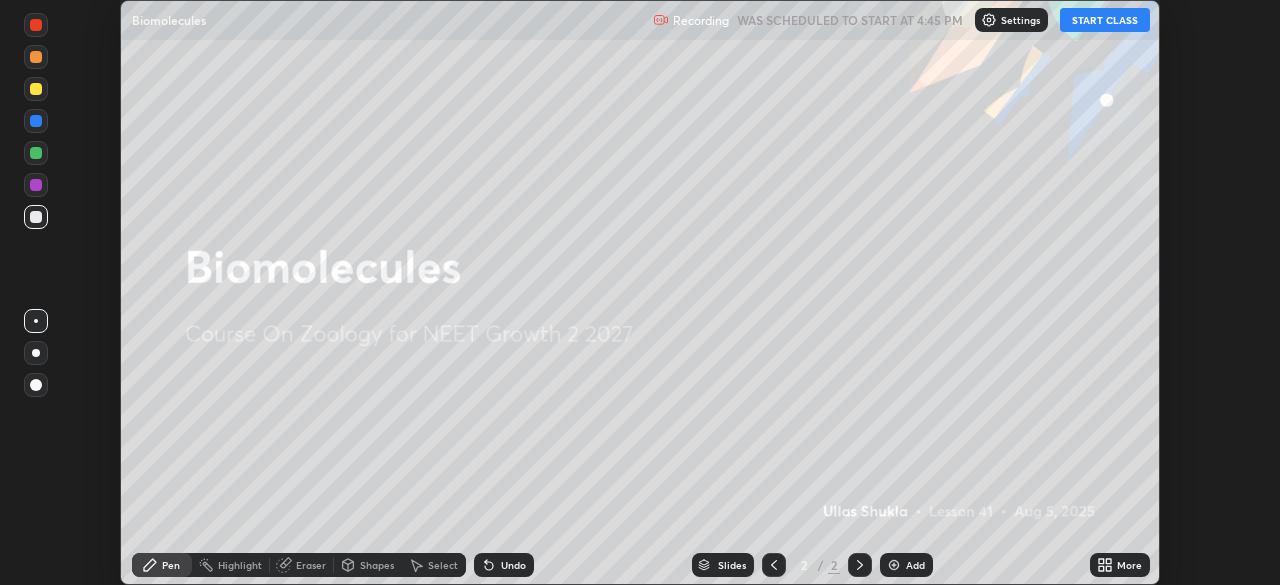 click on "START CLASS" at bounding box center (1105, 20) 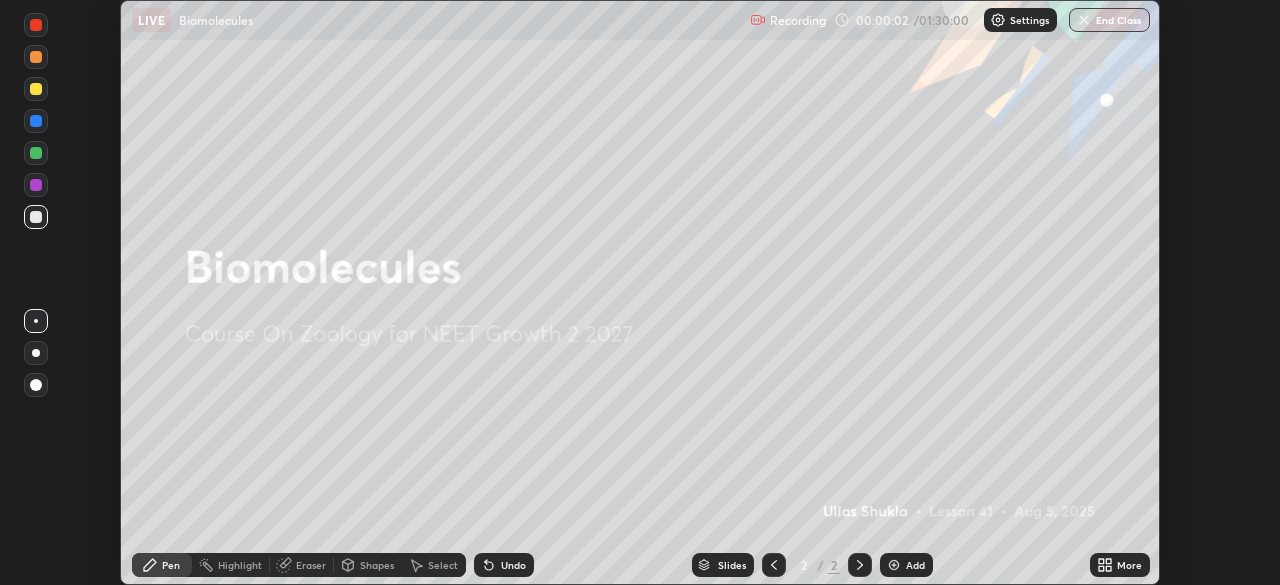 click 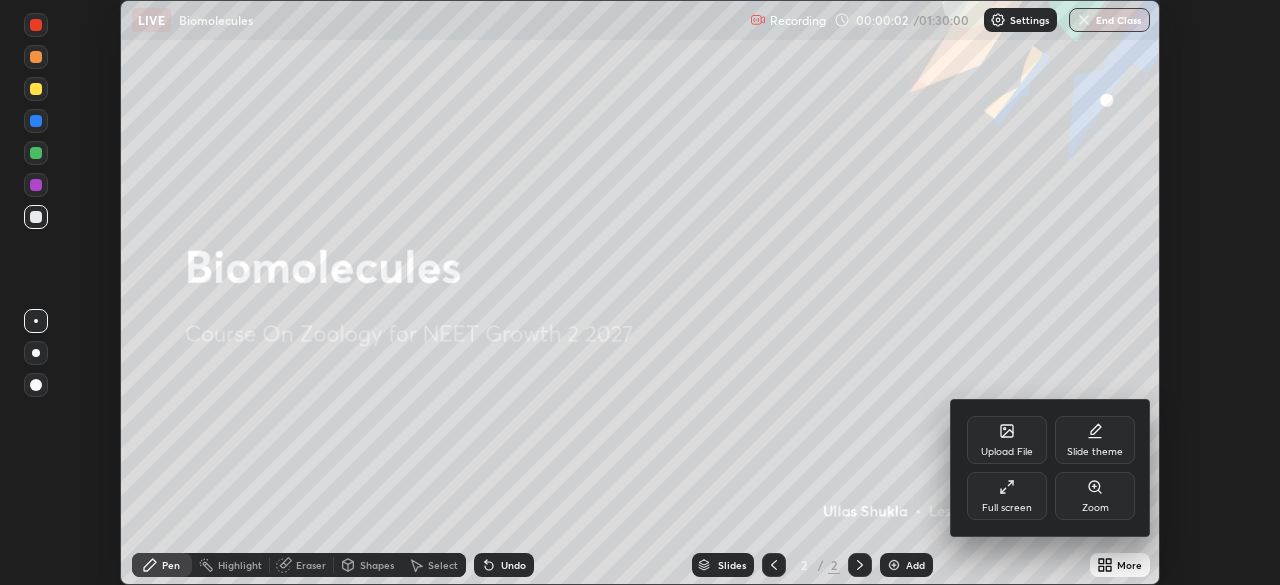 click on "Full screen" at bounding box center [1007, 496] 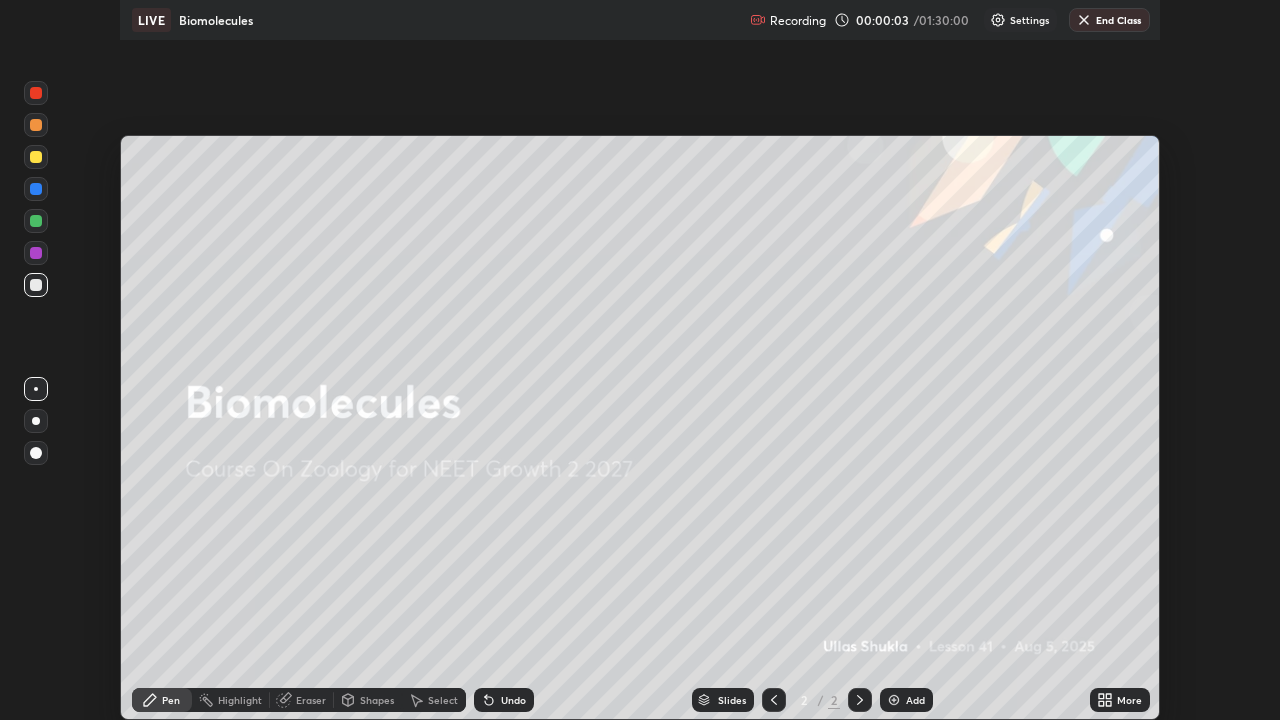 scroll, scrollTop: 99280, scrollLeft: 98720, axis: both 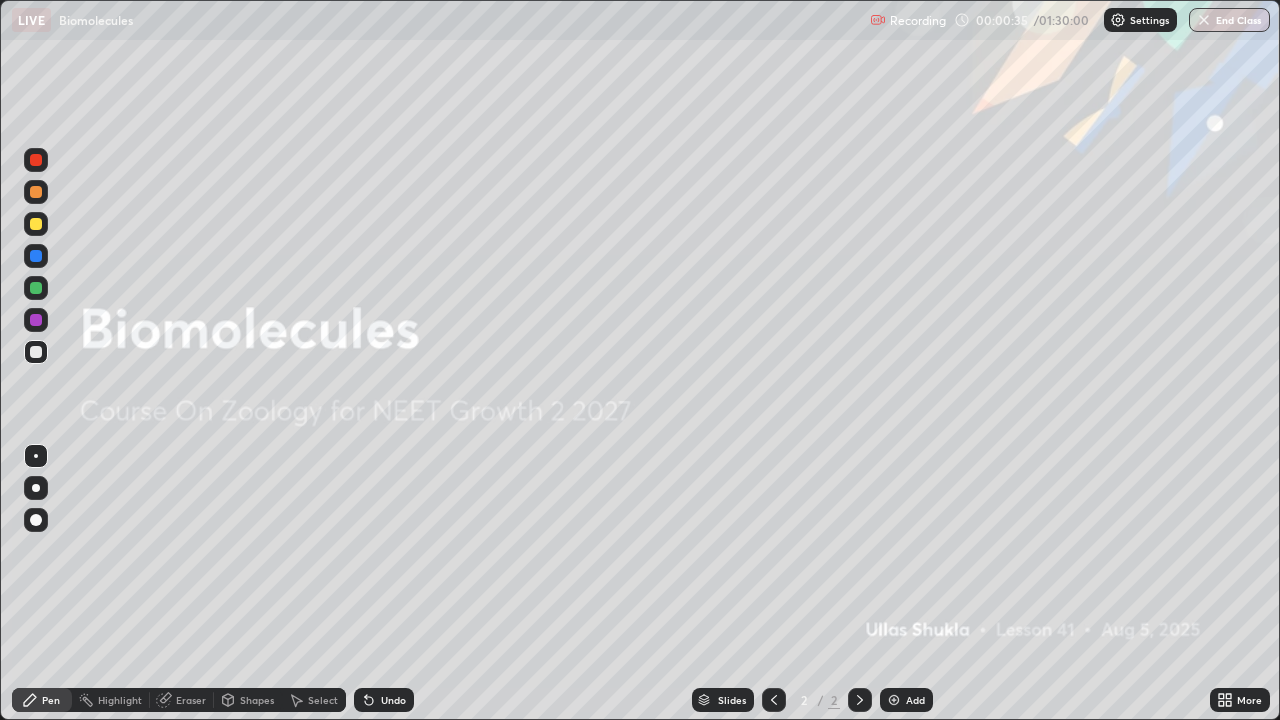 click on "Add" at bounding box center [906, 700] 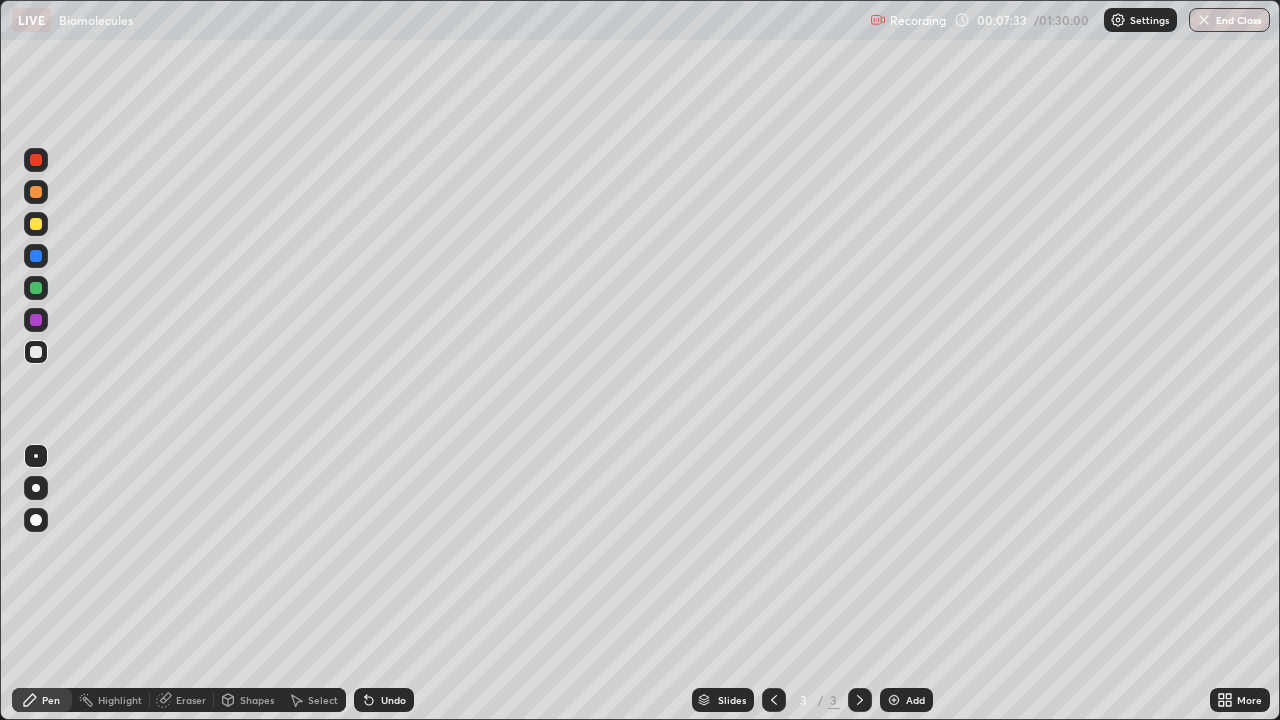 click at bounding box center [36, 488] 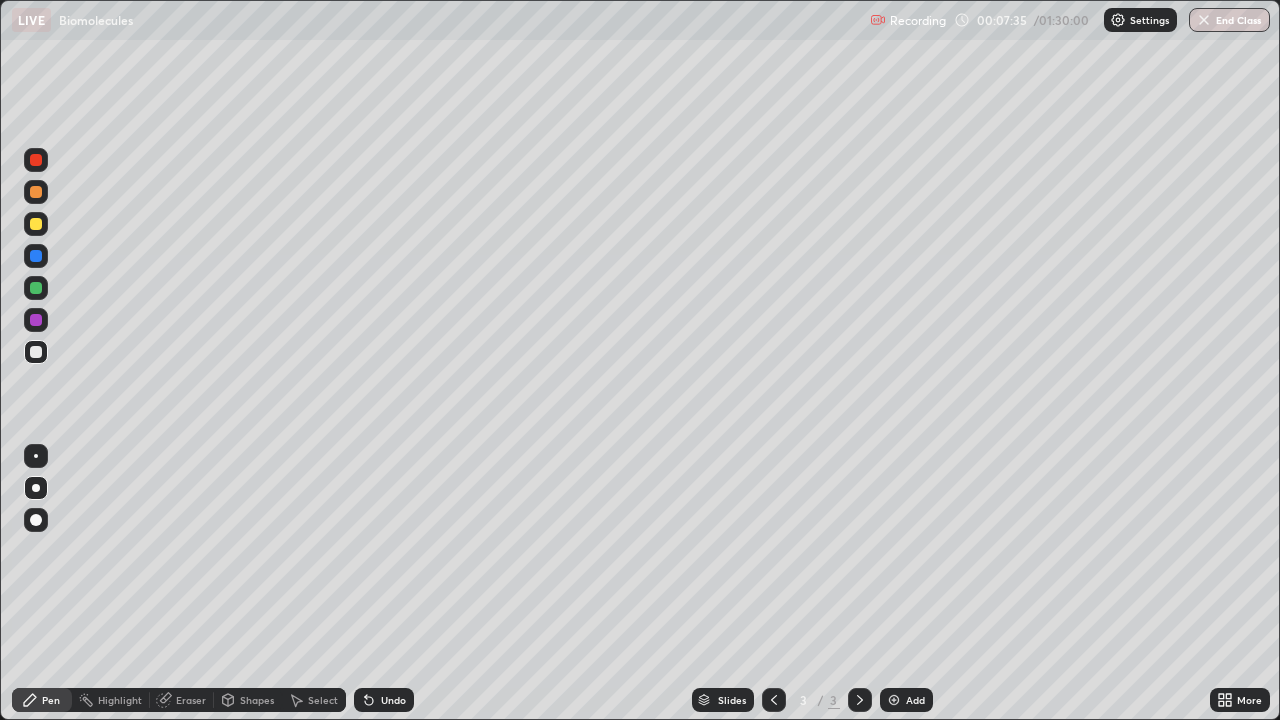 click at bounding box center (36, 224) 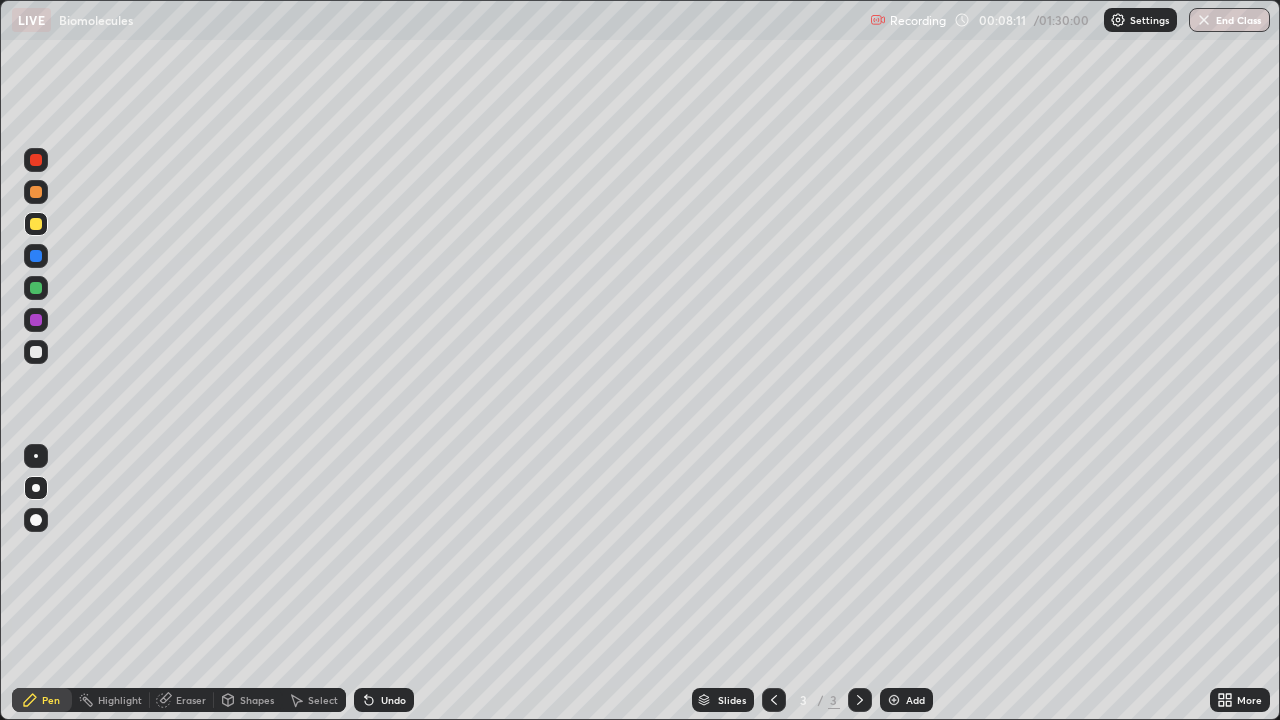 click at bounding box center [36, 488] 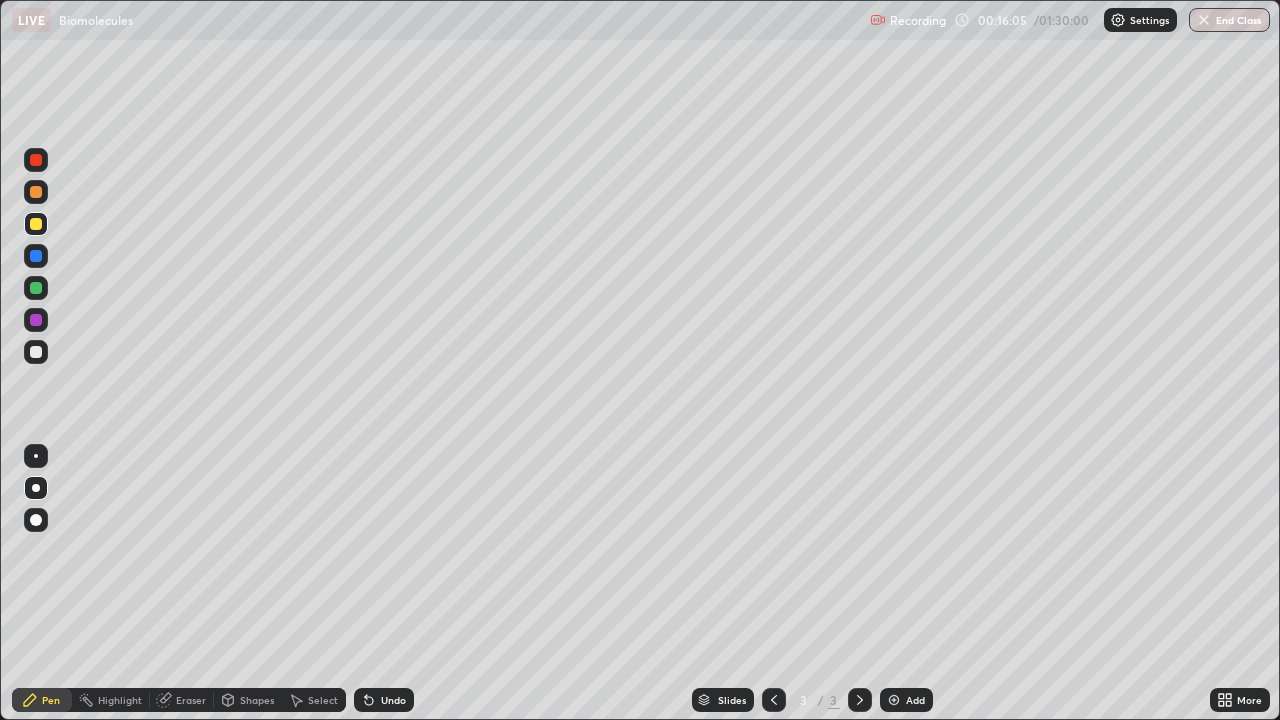 click on "Eraser" at bounding box center [191, 700] 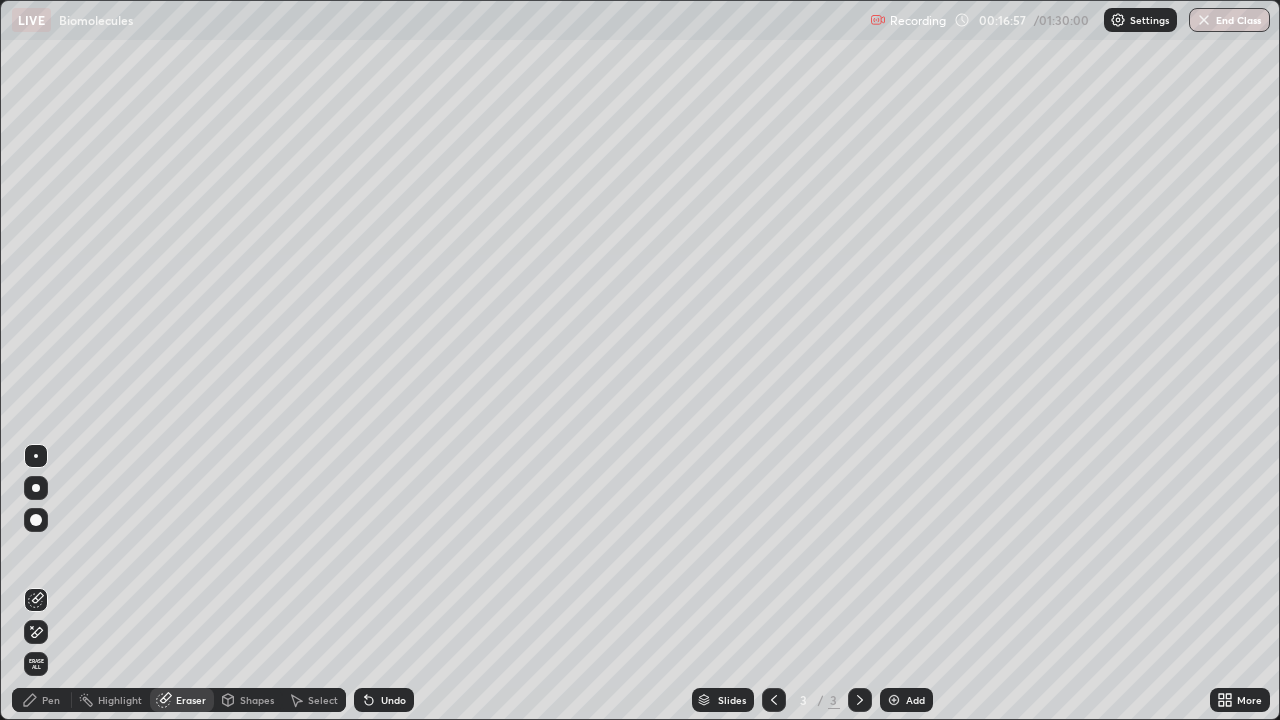click on "Pen" at bounding box center (51, 700) 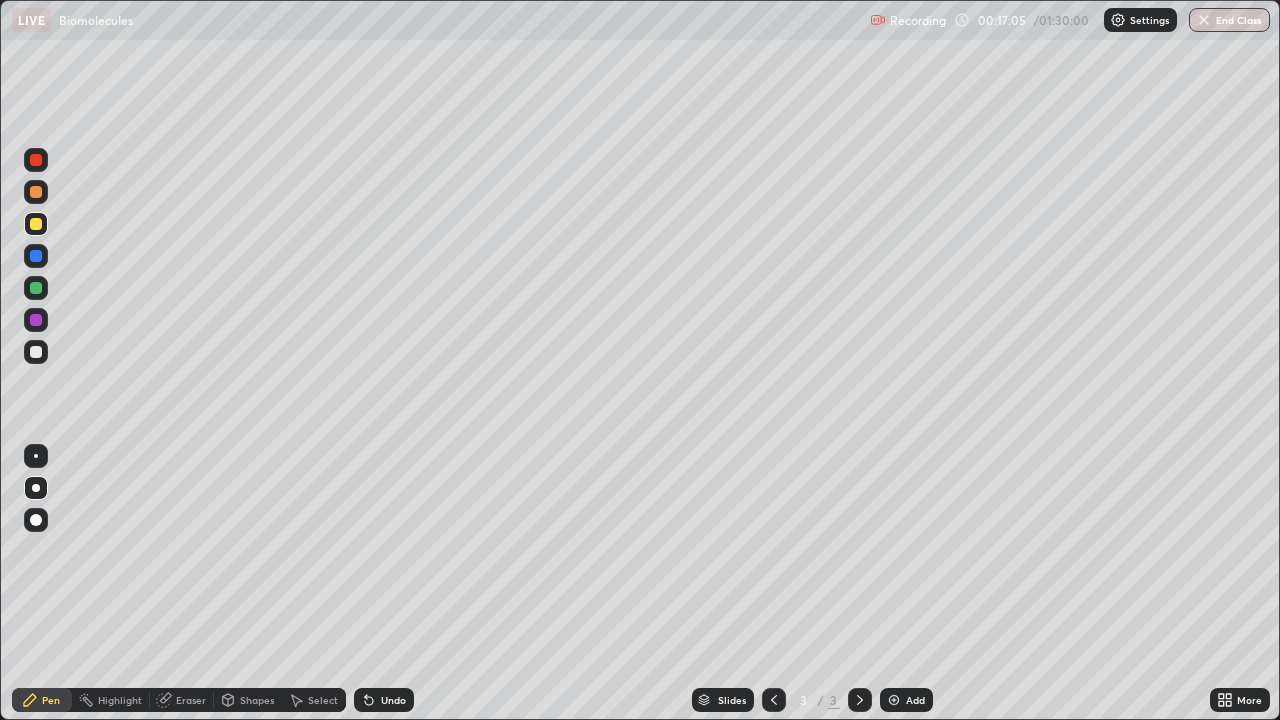 click 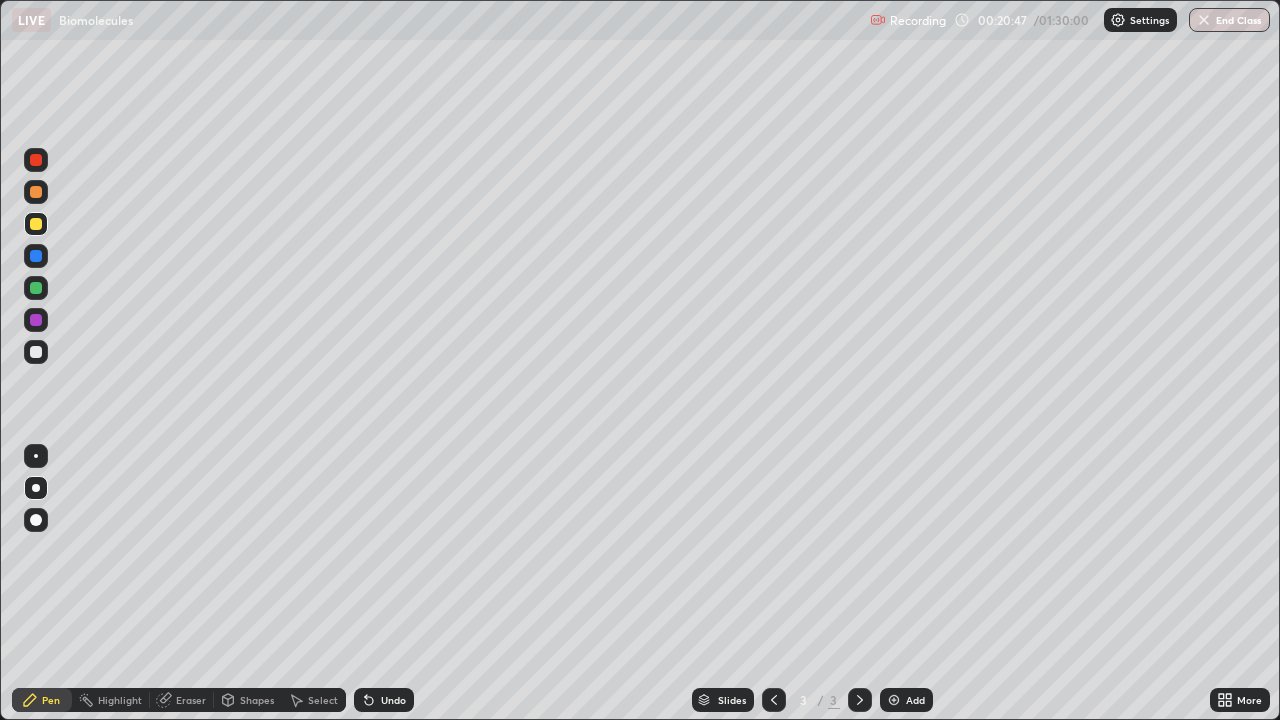 click at bounding box center [894, 700] 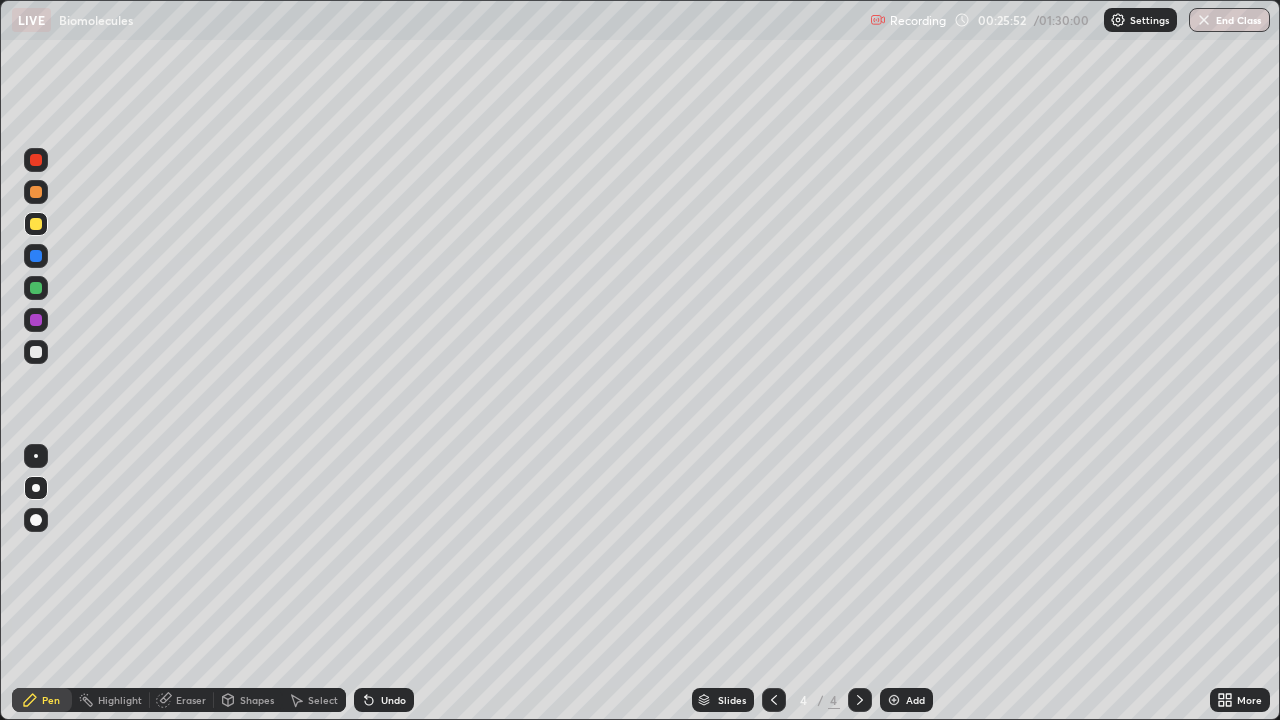 click at bounding box center [36, 456] 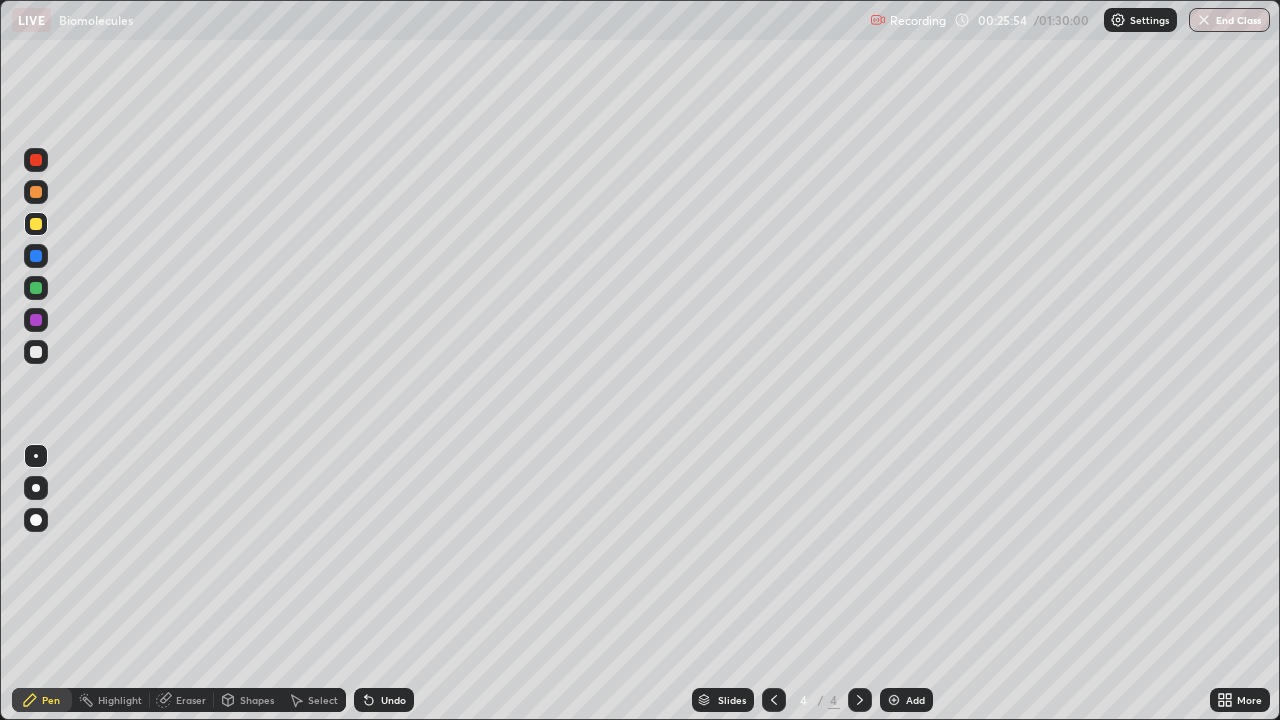 click at bounding box center [36, 352] 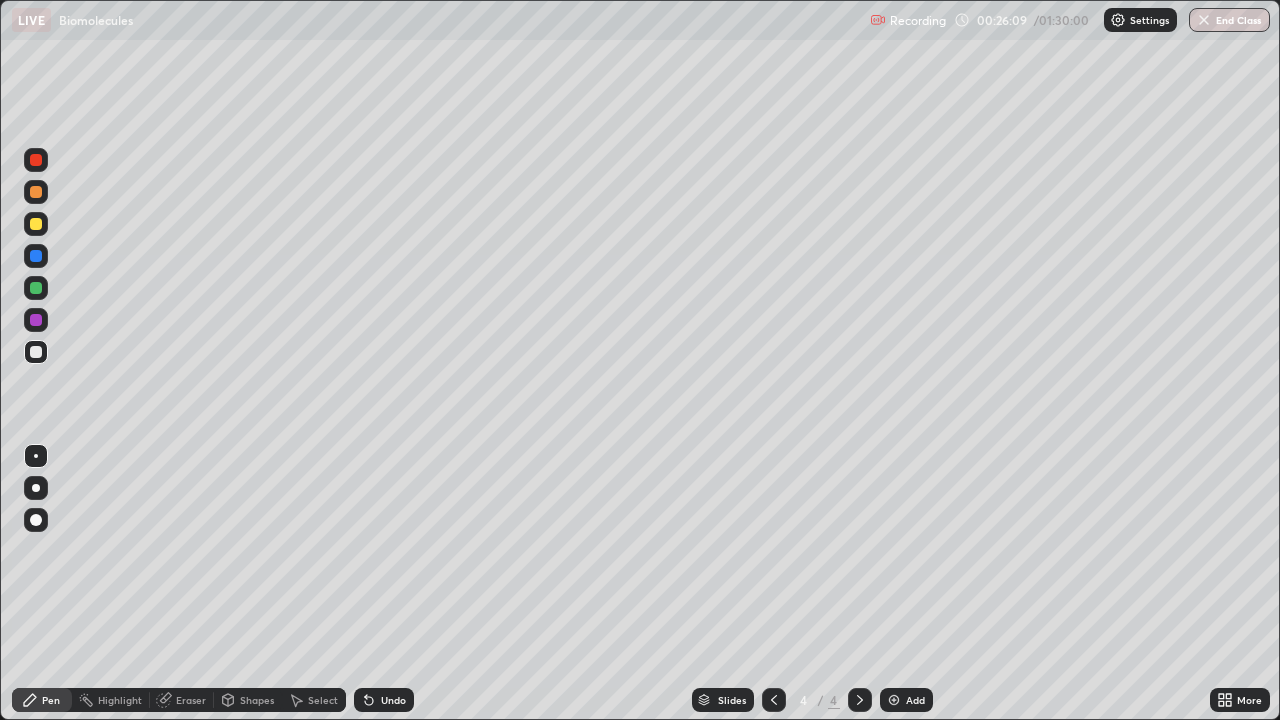 click at bounding box center (36, 488) 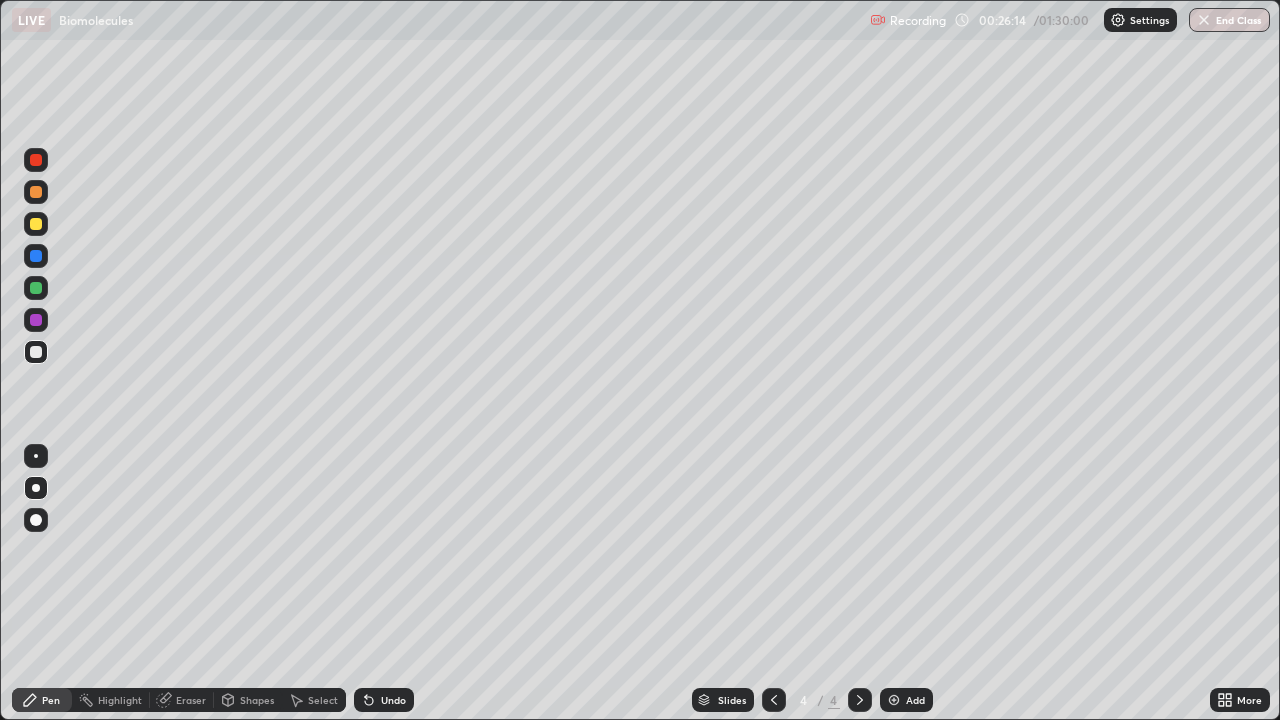 click at bounding box center (36, 224) 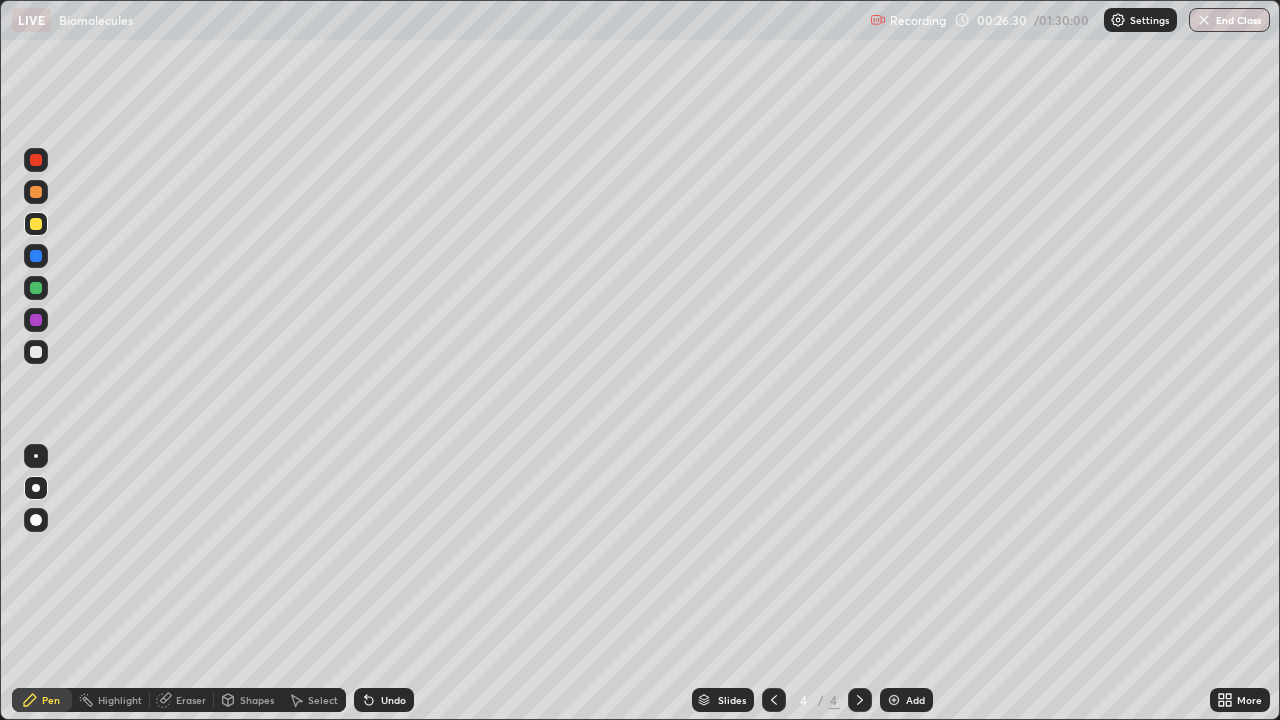 click 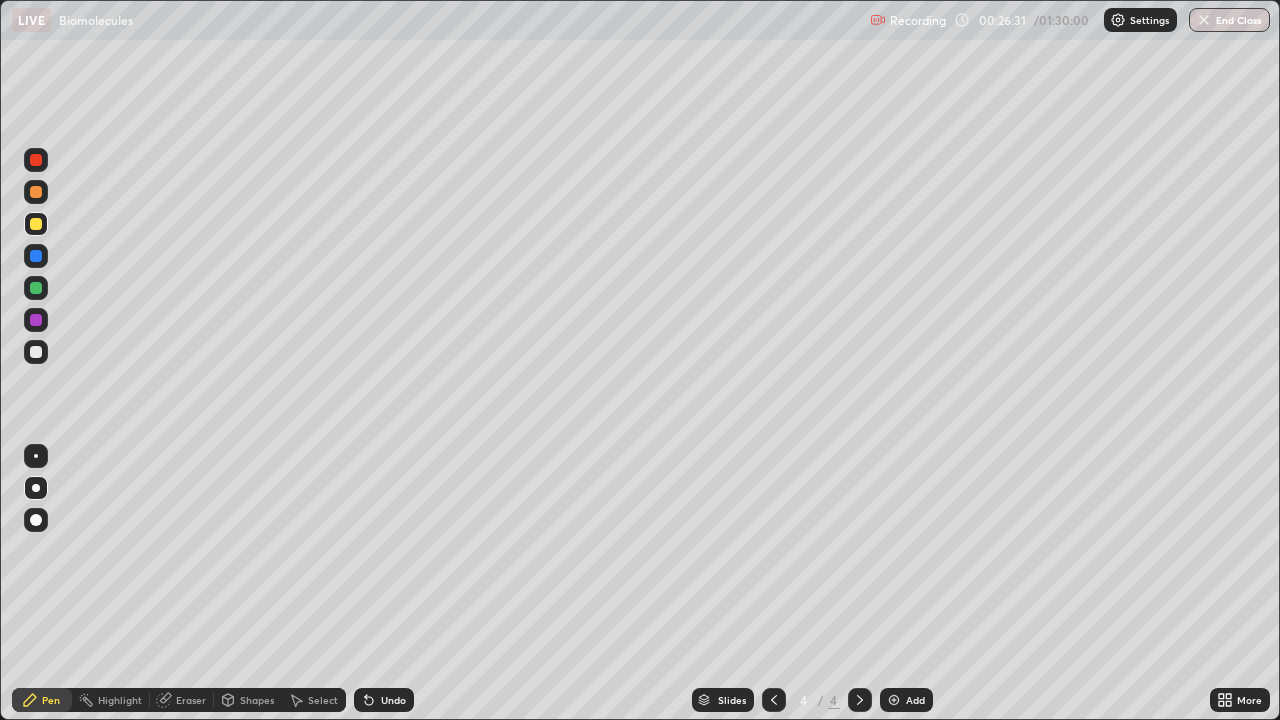click 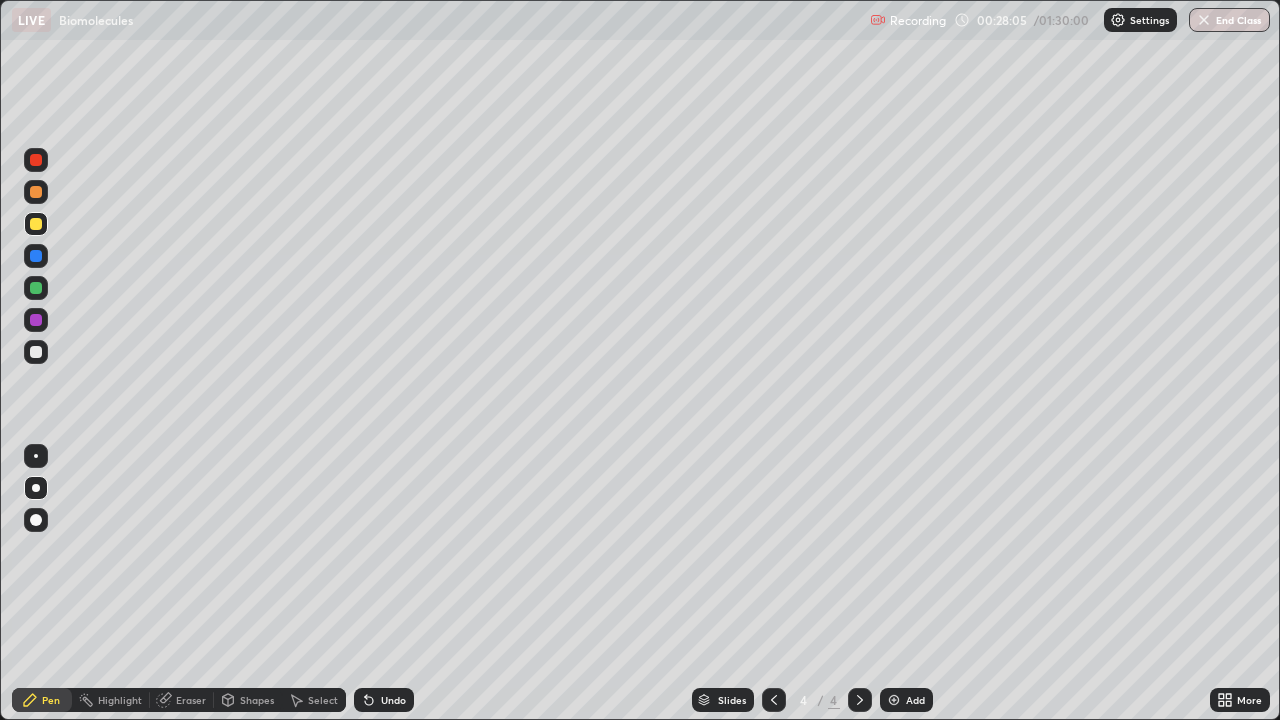 click on "Undo" at bounding box center [393, 700] 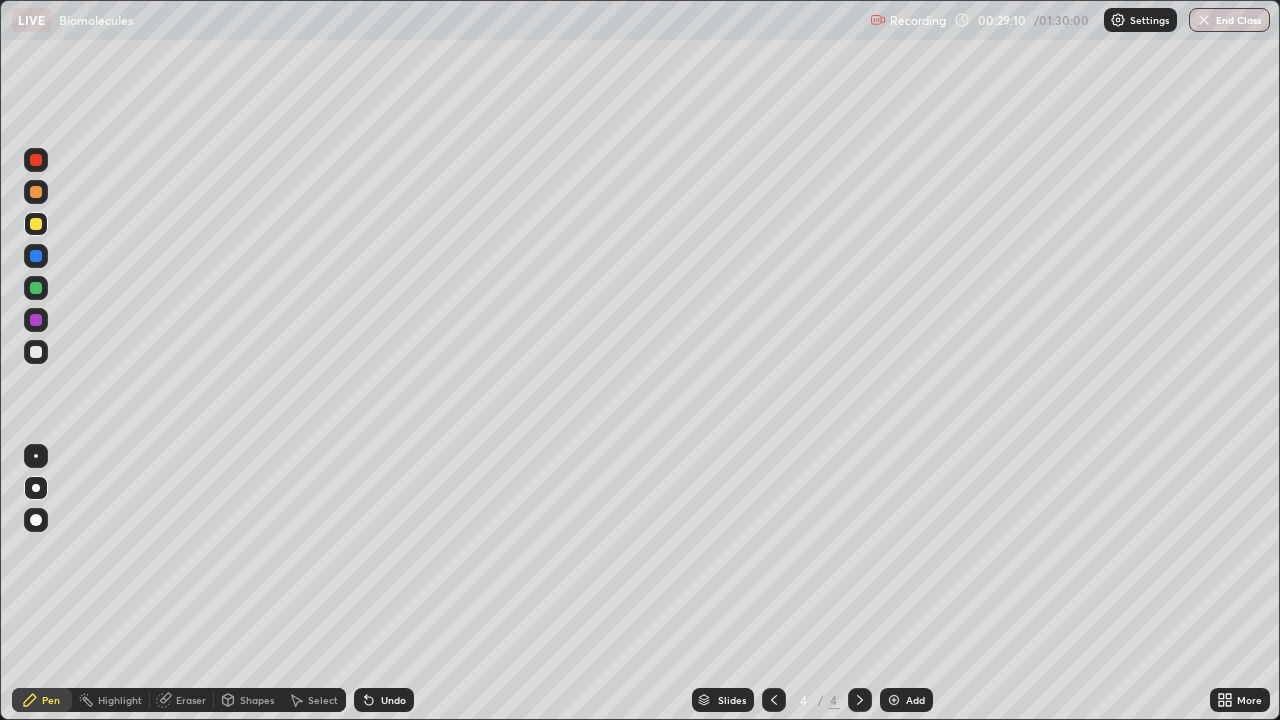 click at bounding box center (36, 456) 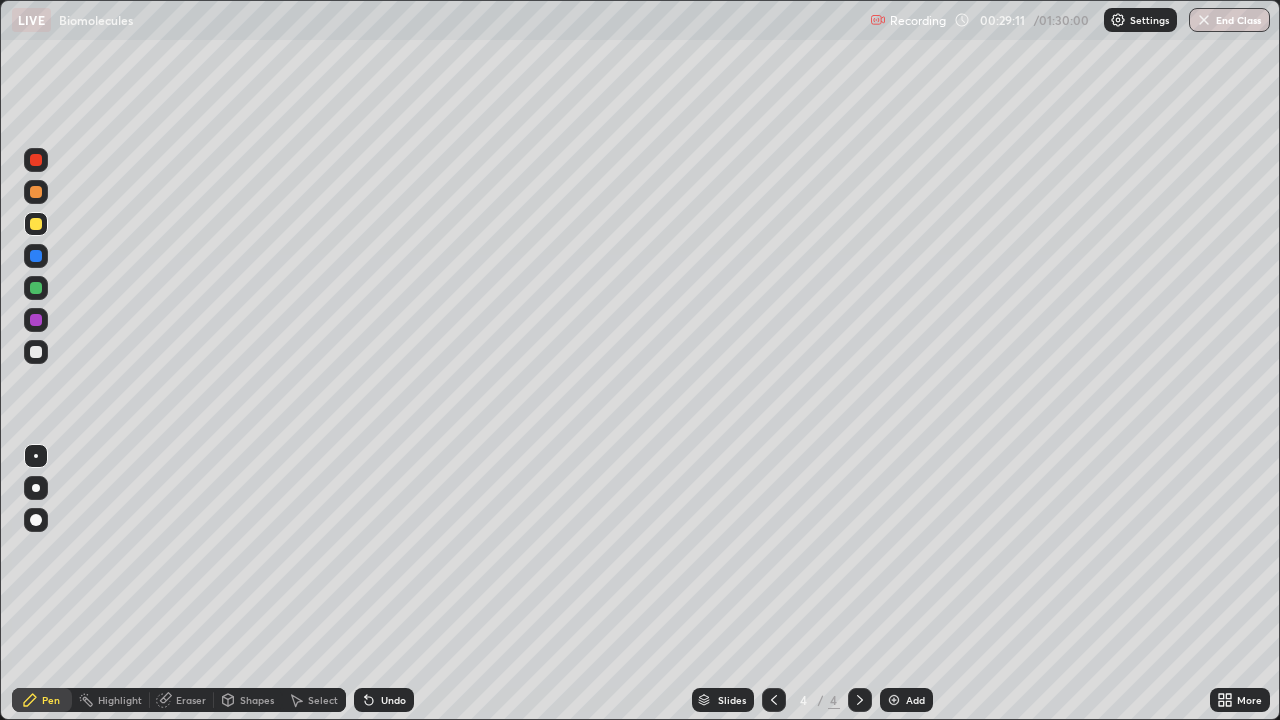 click at bounding box center (36, 352) 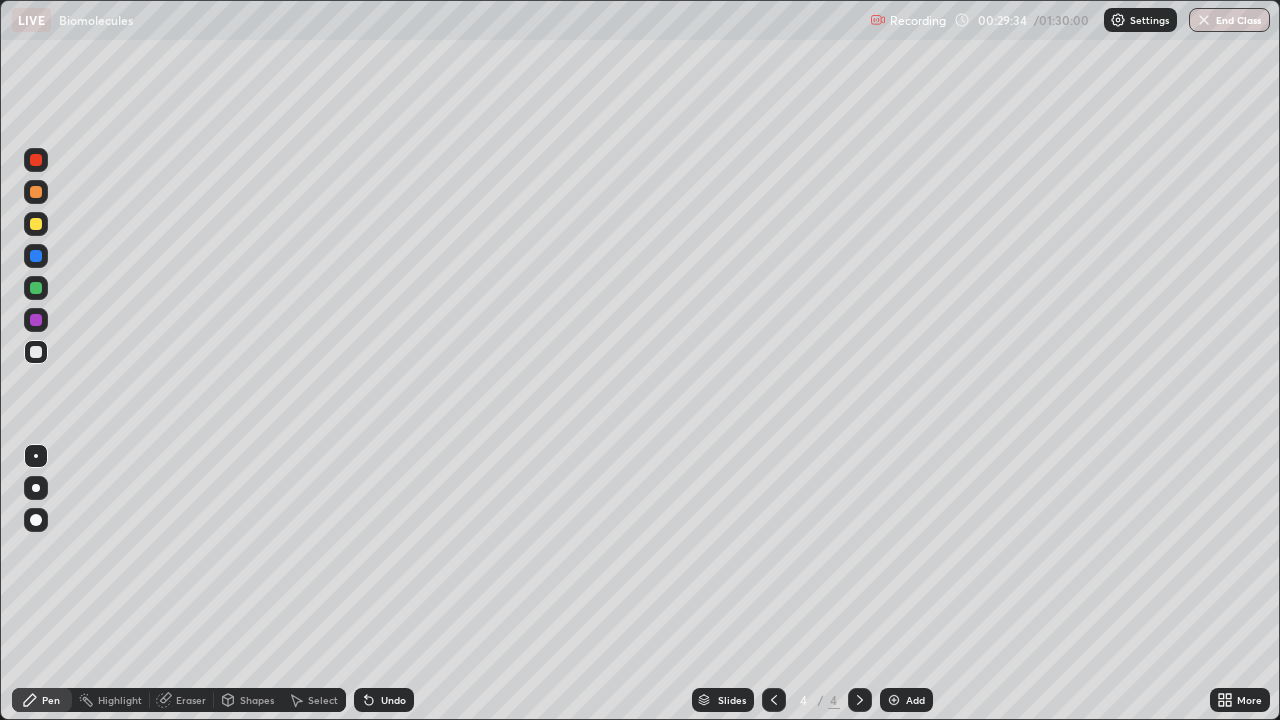 click on "Undo" at bounding box center [384, 700] 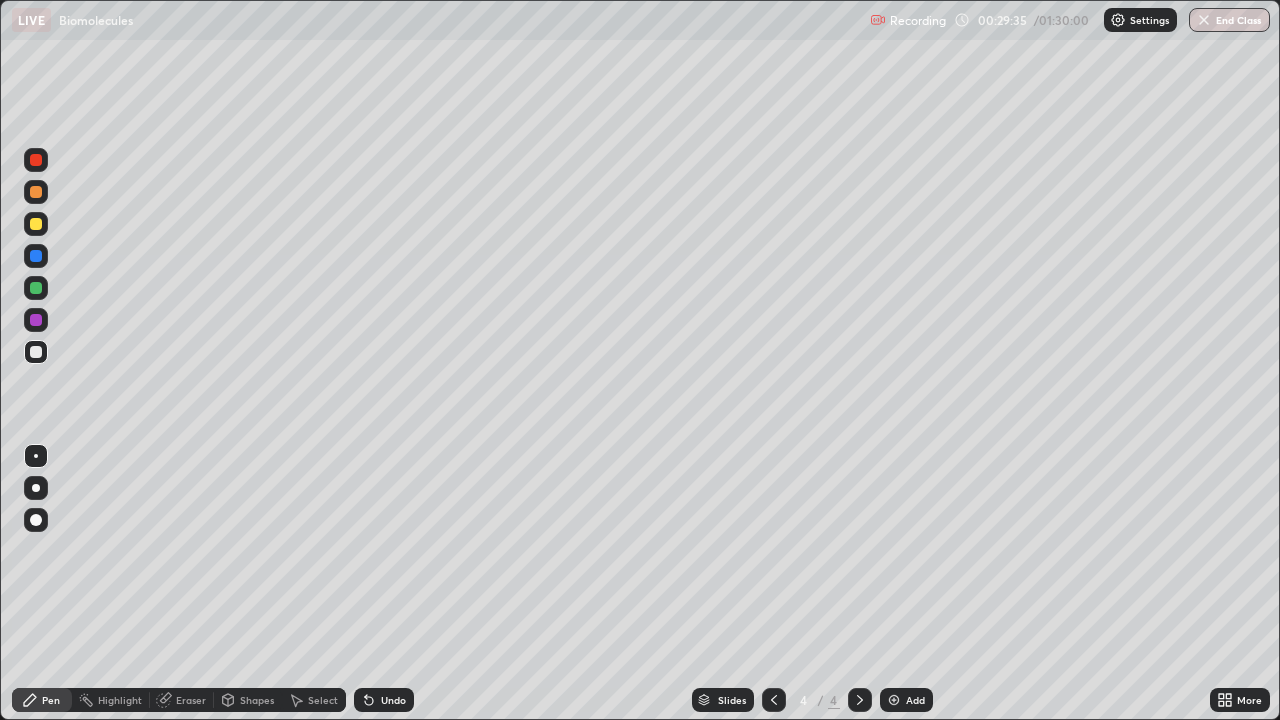 click 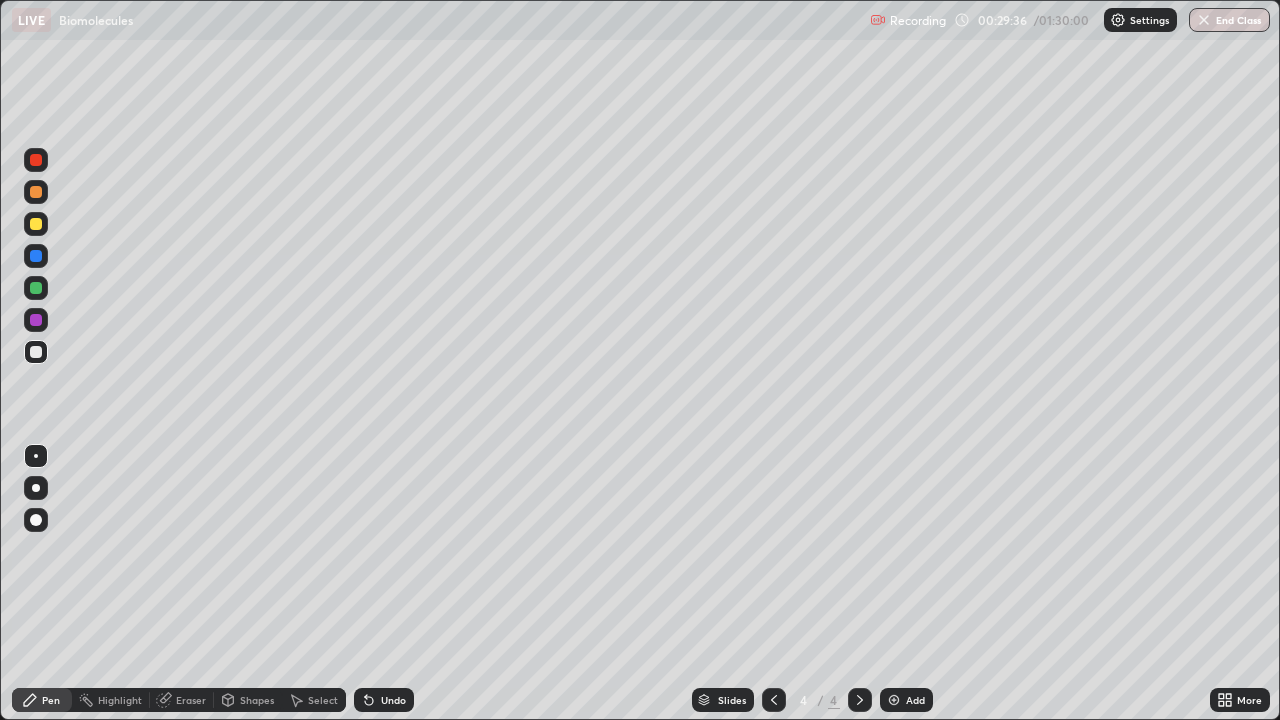 click on "Undo" at bounding box center [384, 700] 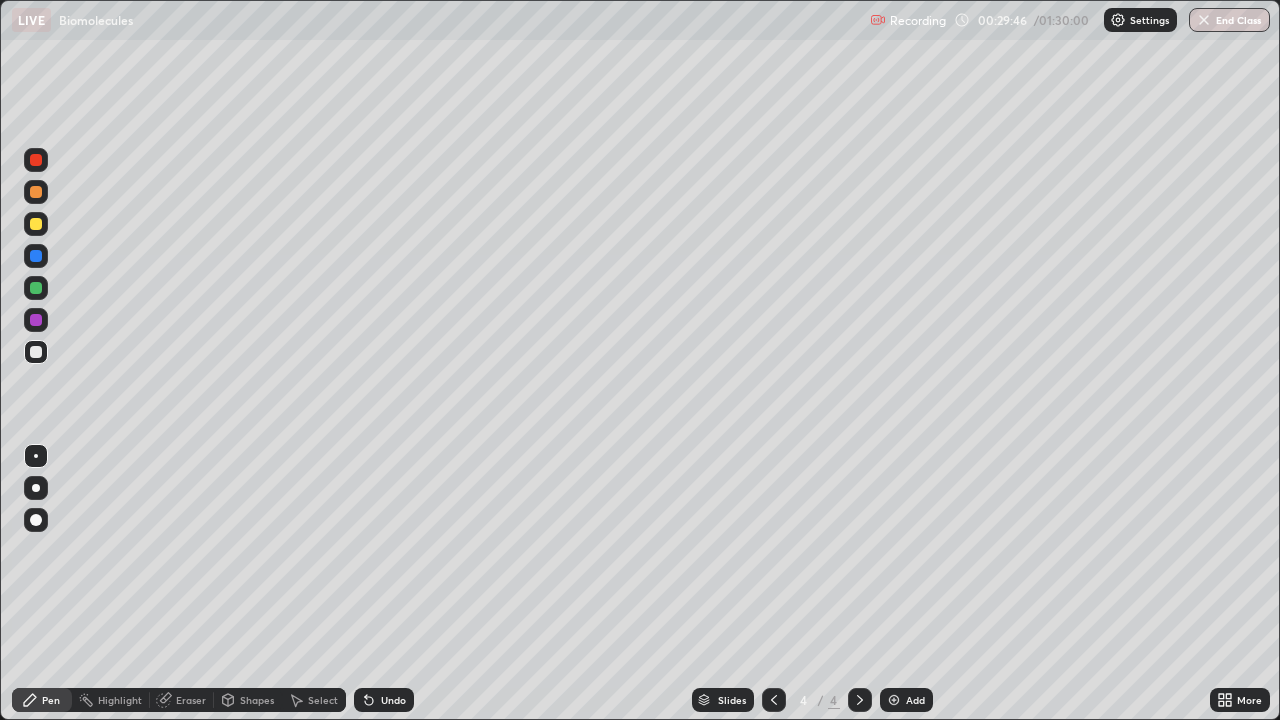 click at bounding box center (36, 488) 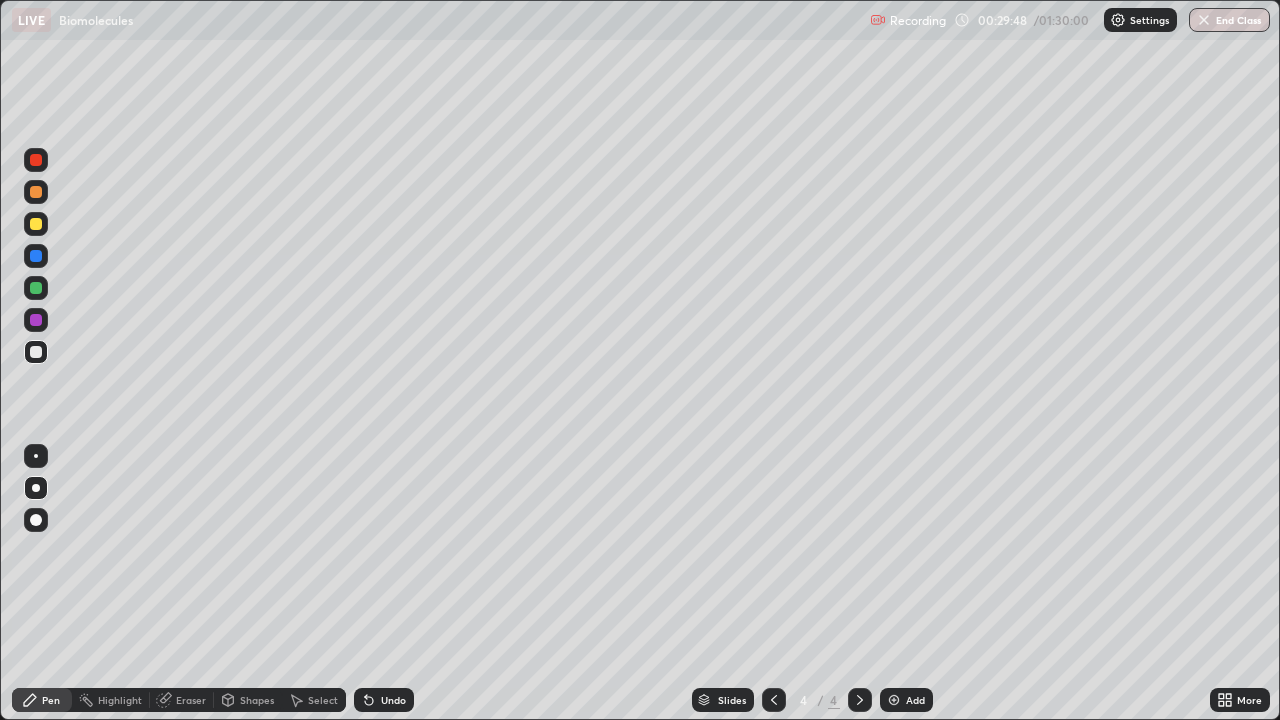 click at bounding box center [36, 224] 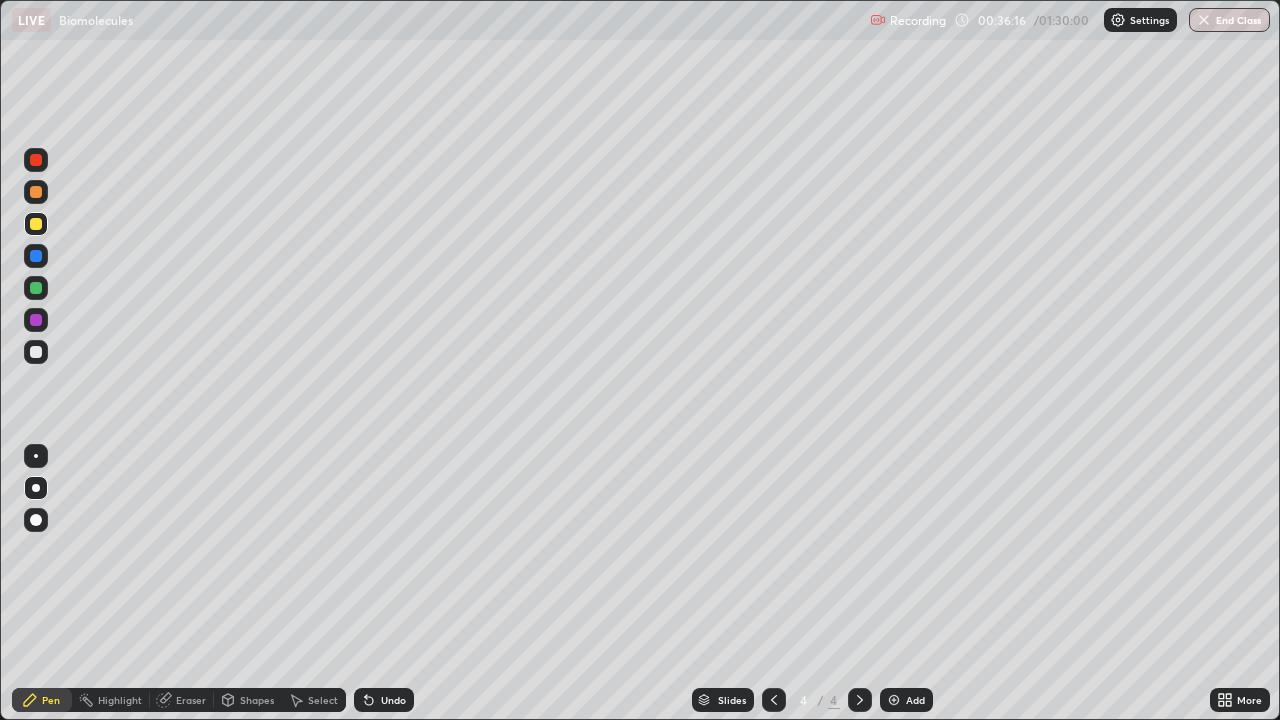 click at bounding box center [894, 700] 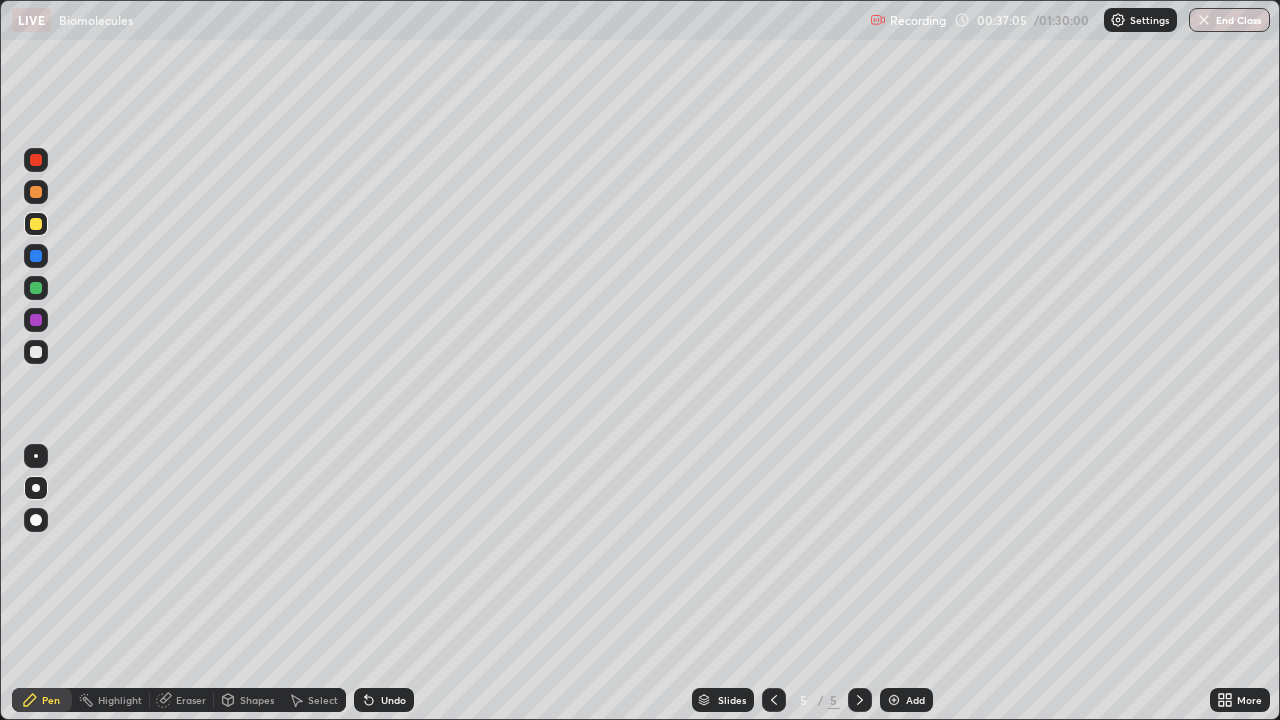 click on "Undo" at bounding box center [384, 700] 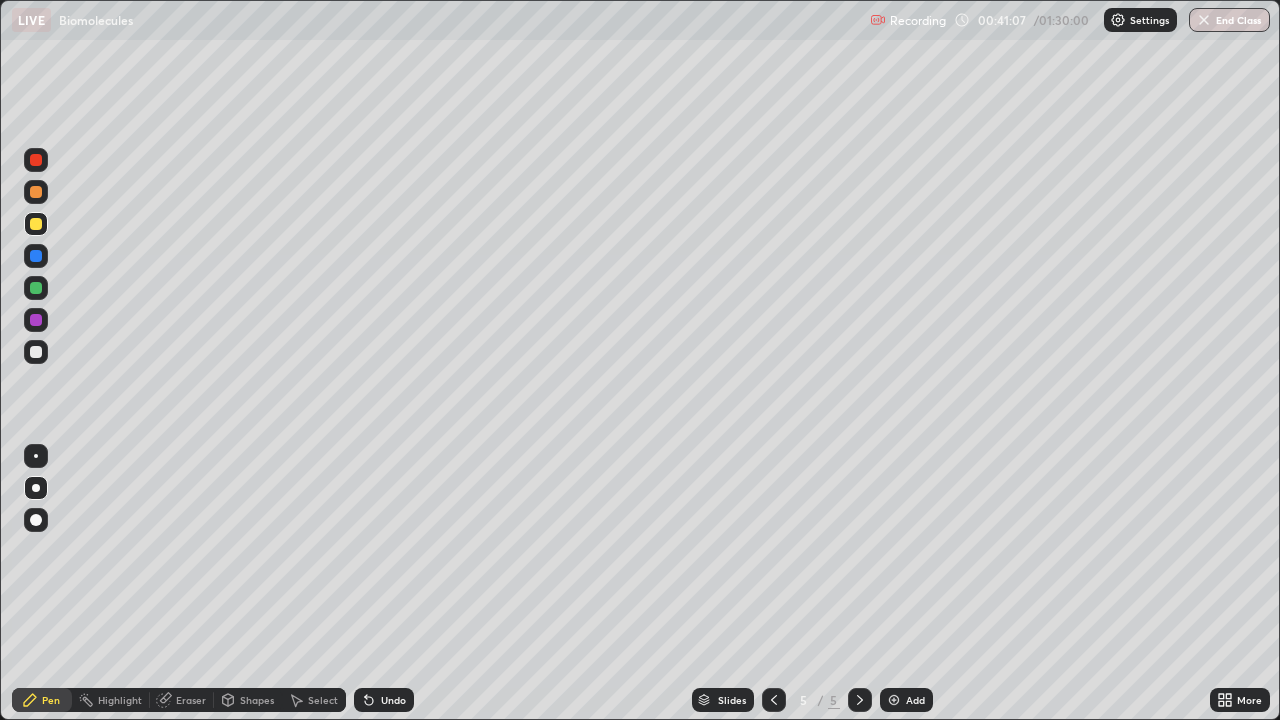click on "Eraser" at bounding box center [191, 700] 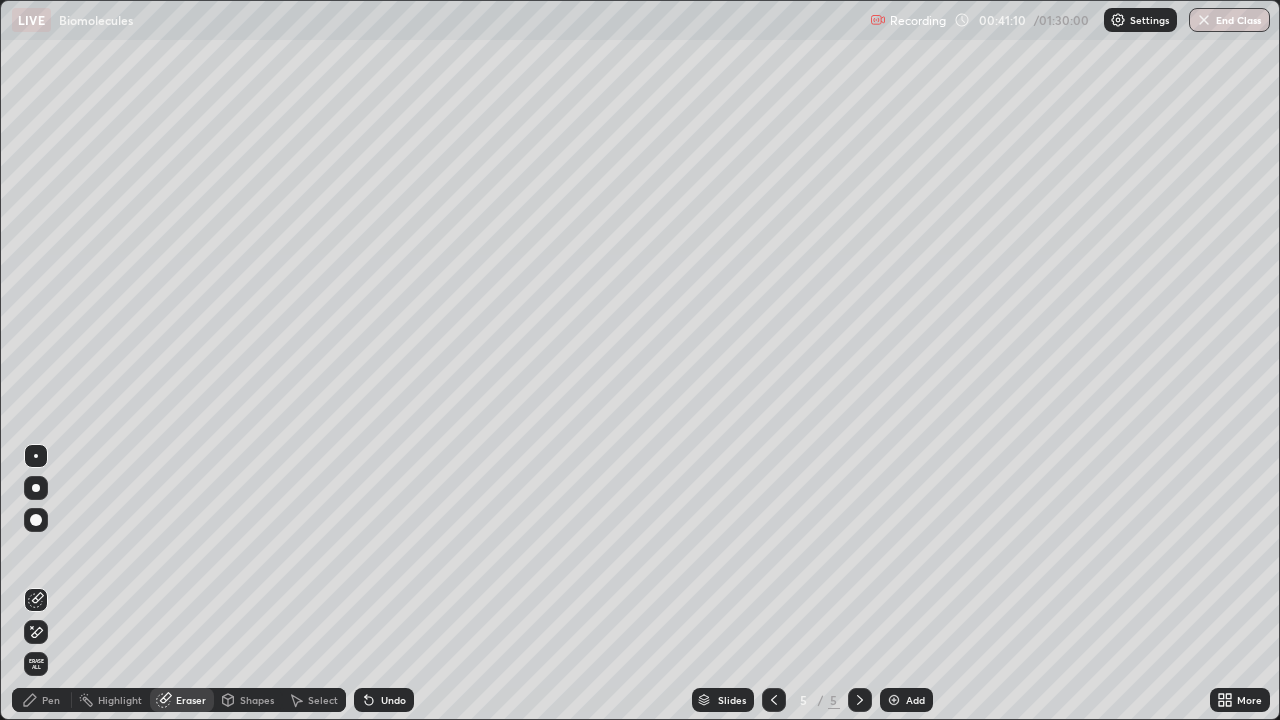 click on "Pen" at bounding box center (51, 700) 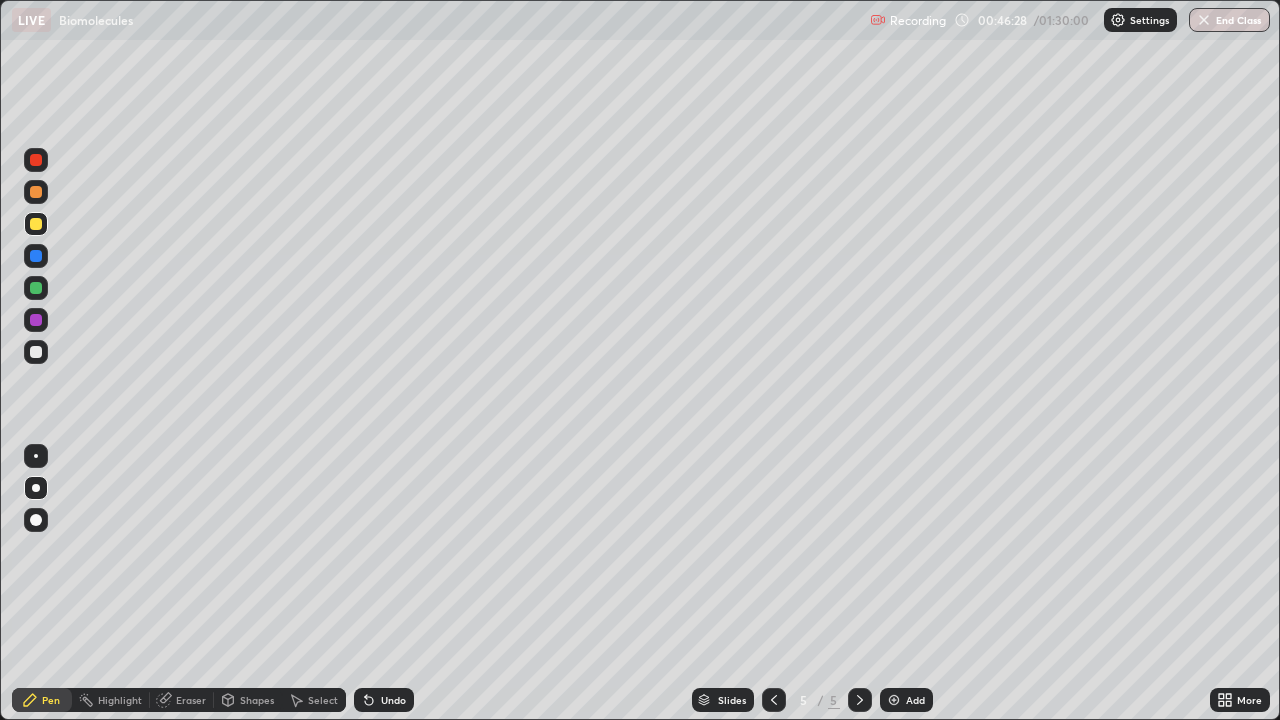 click at bounding box center [894, 700] 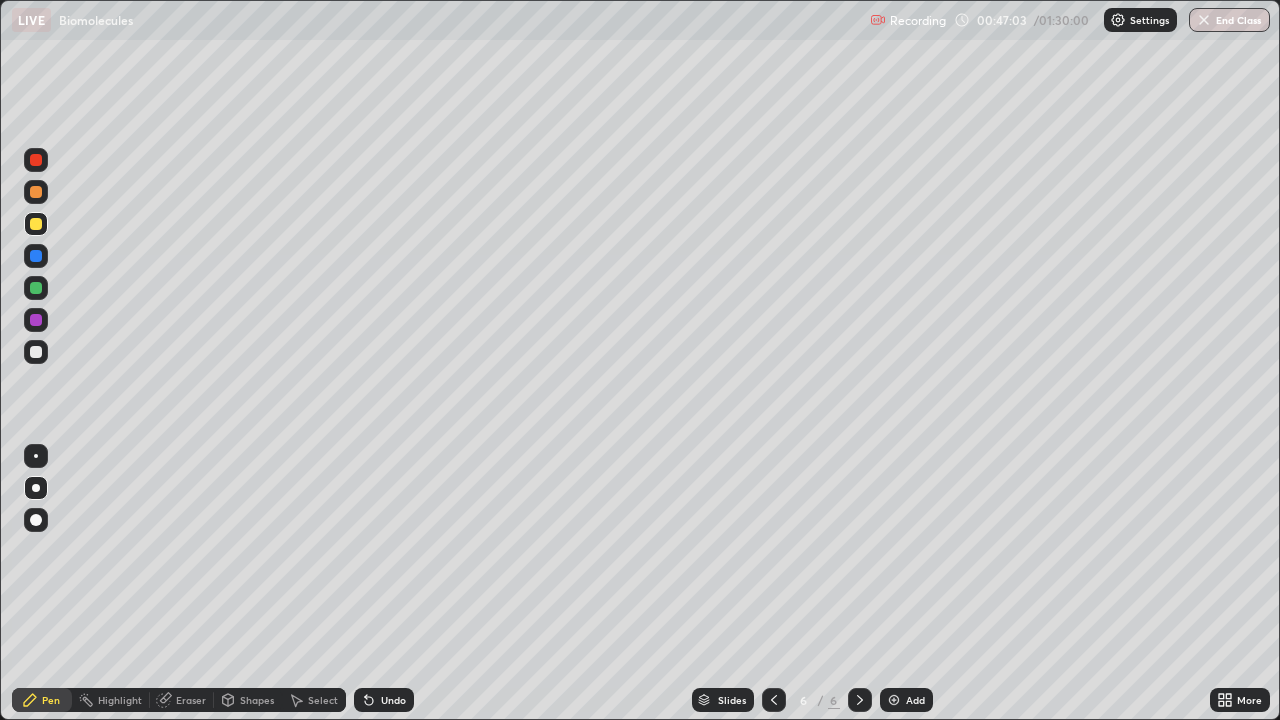 click at bounding box center [36, 456] 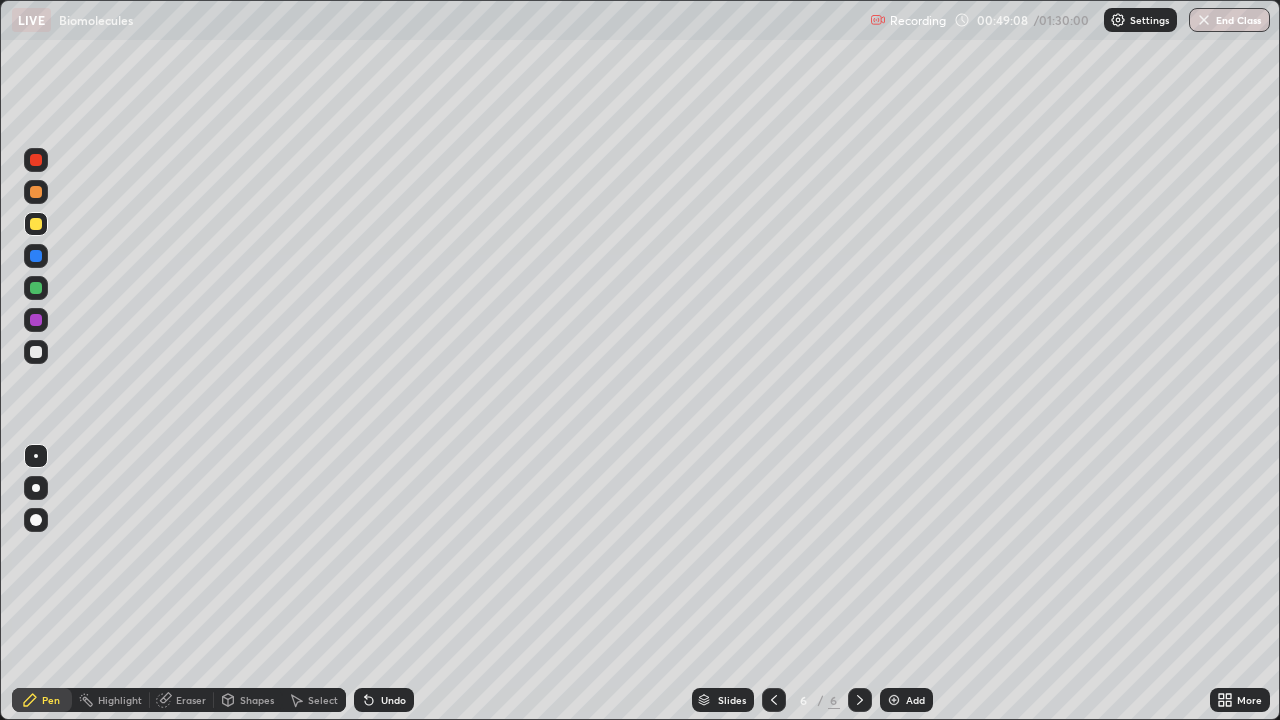 click on "Undo" at bounding box center (384, 700) 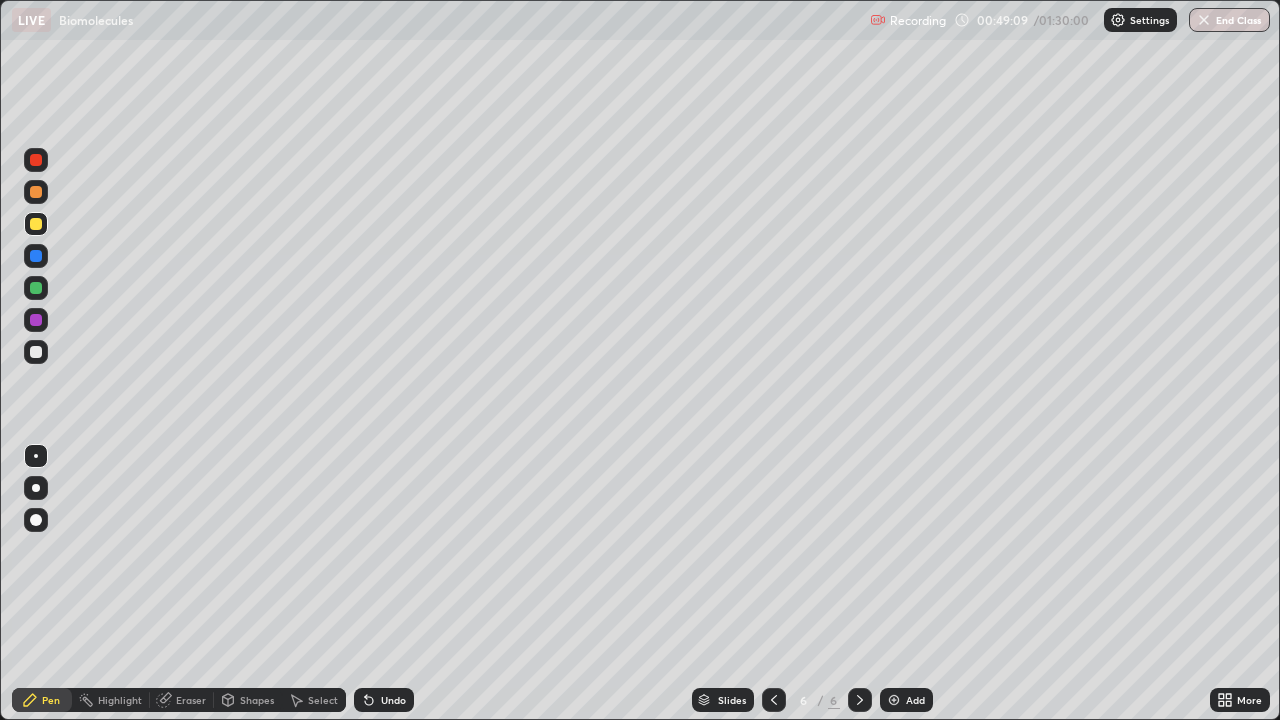 click on "Undo" at bounding box center (384, 700) 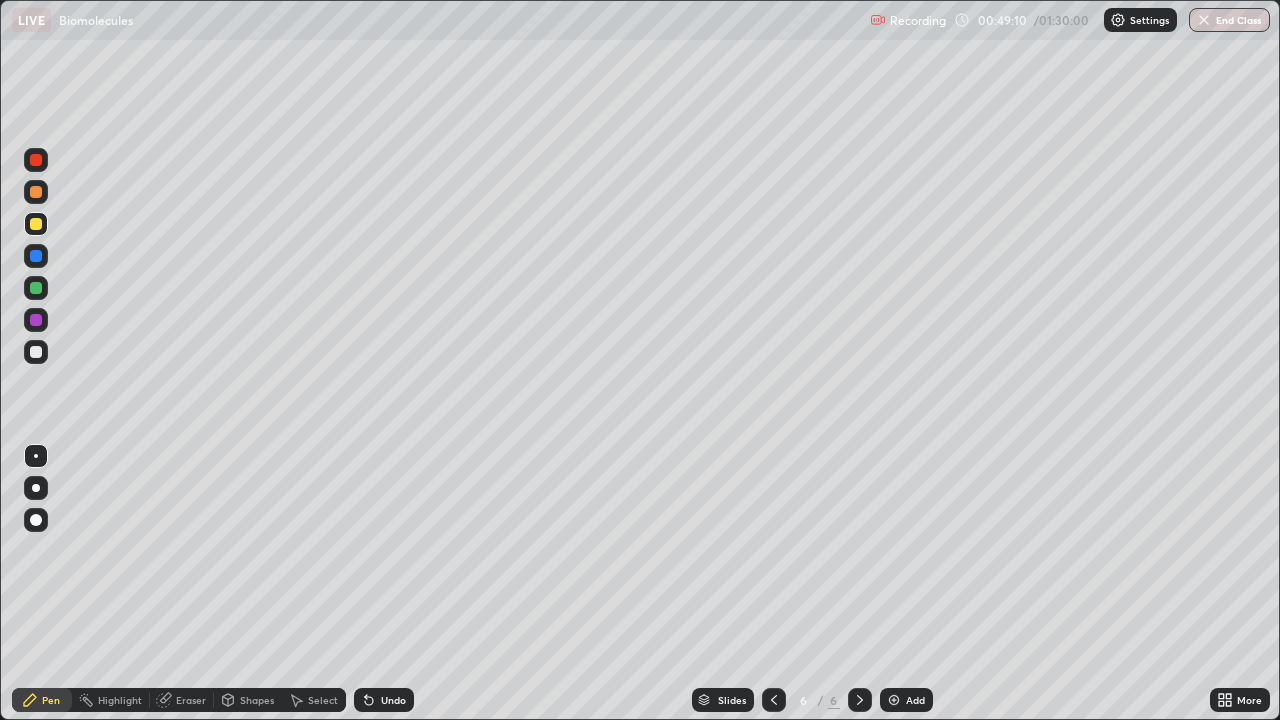 click on "Undo" at bounding box center (384, 700) 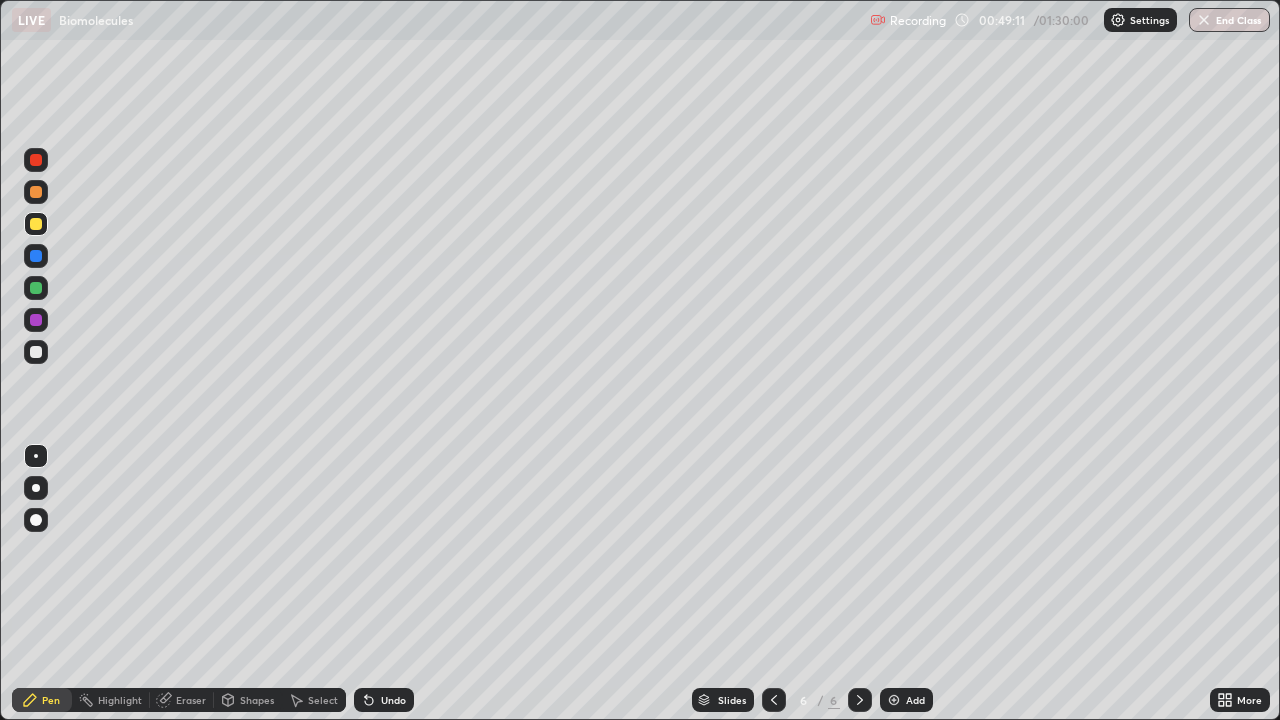 click 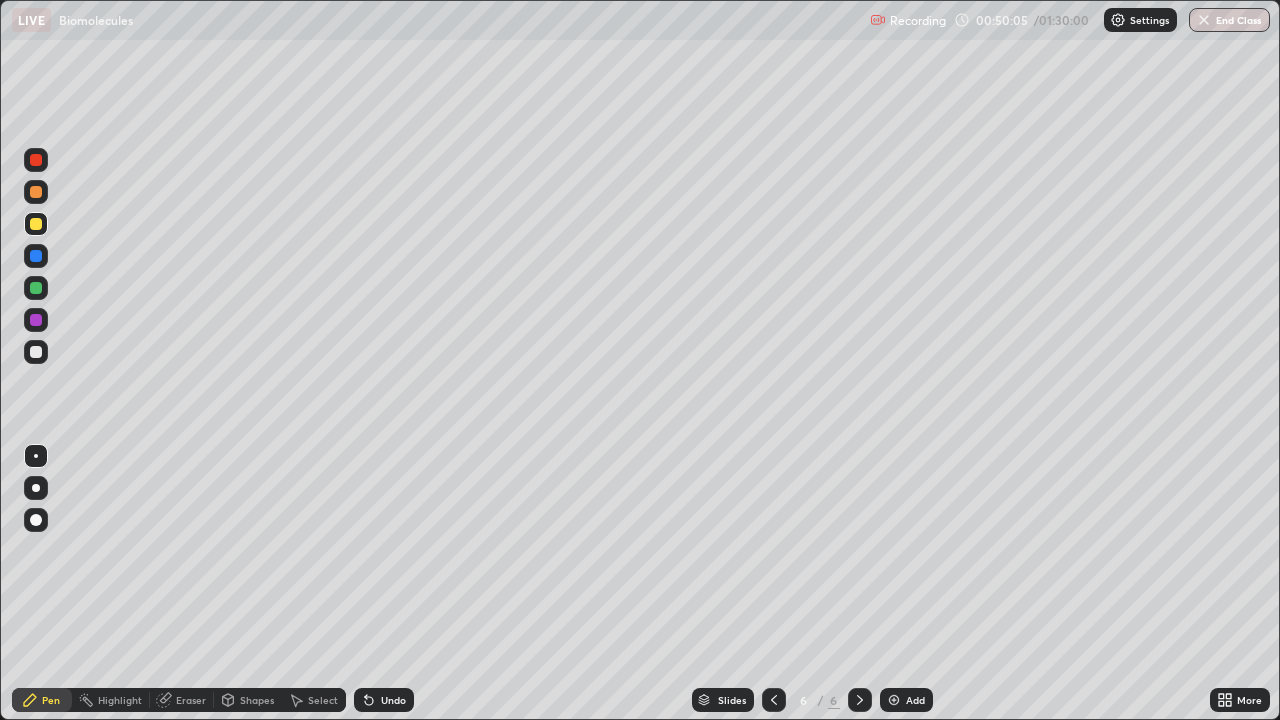 click on "Undo" at bounding box center (393, 700) 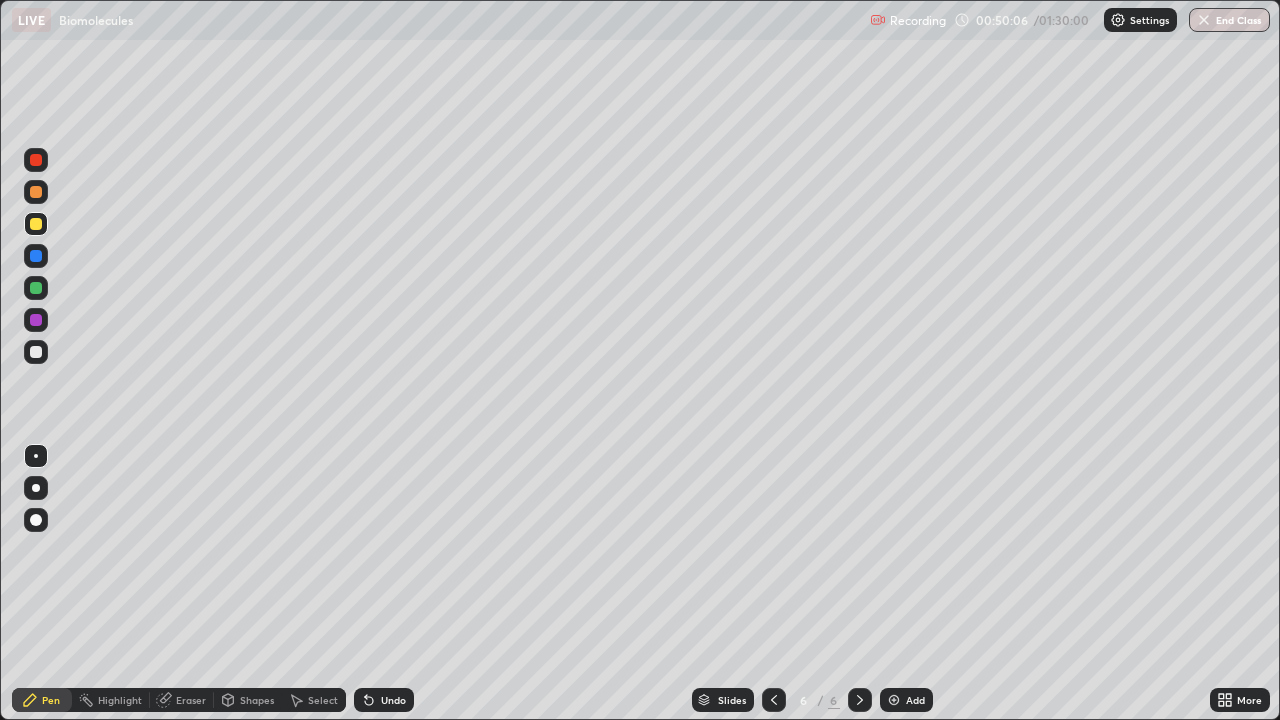 click on "Undo" at bounding box center (393, 700) 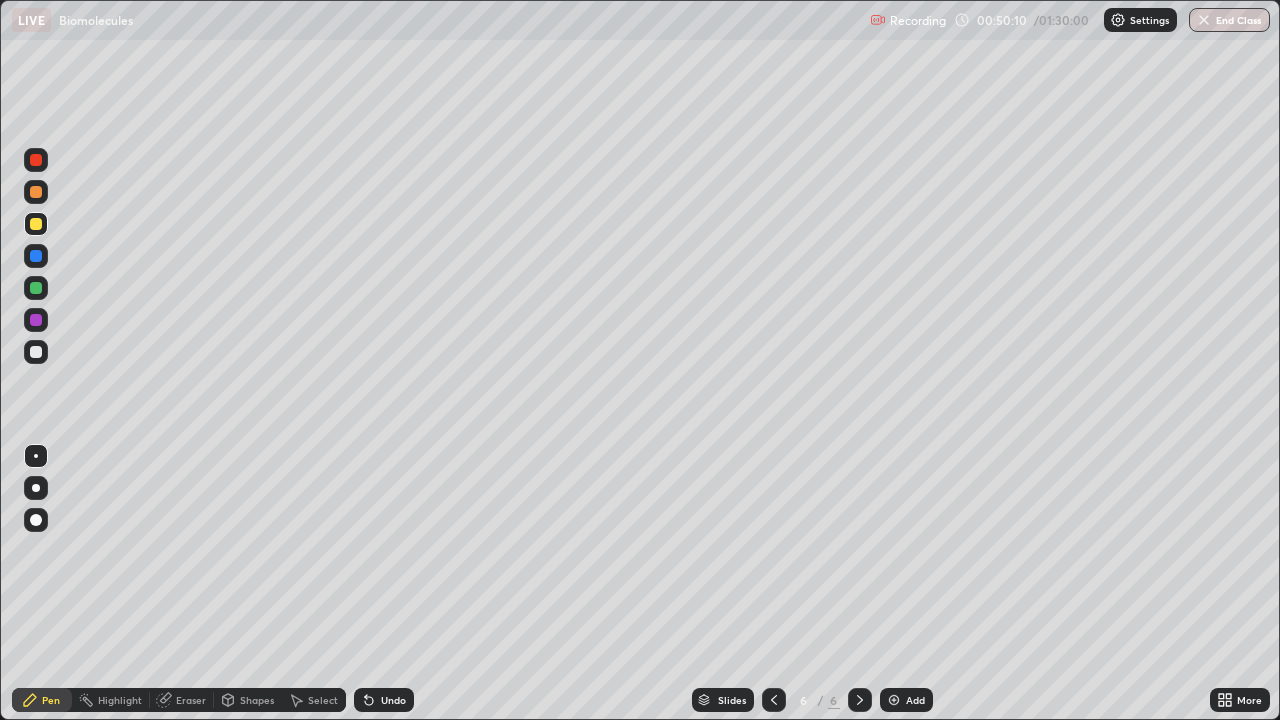 click at bounding box center [36, 488] 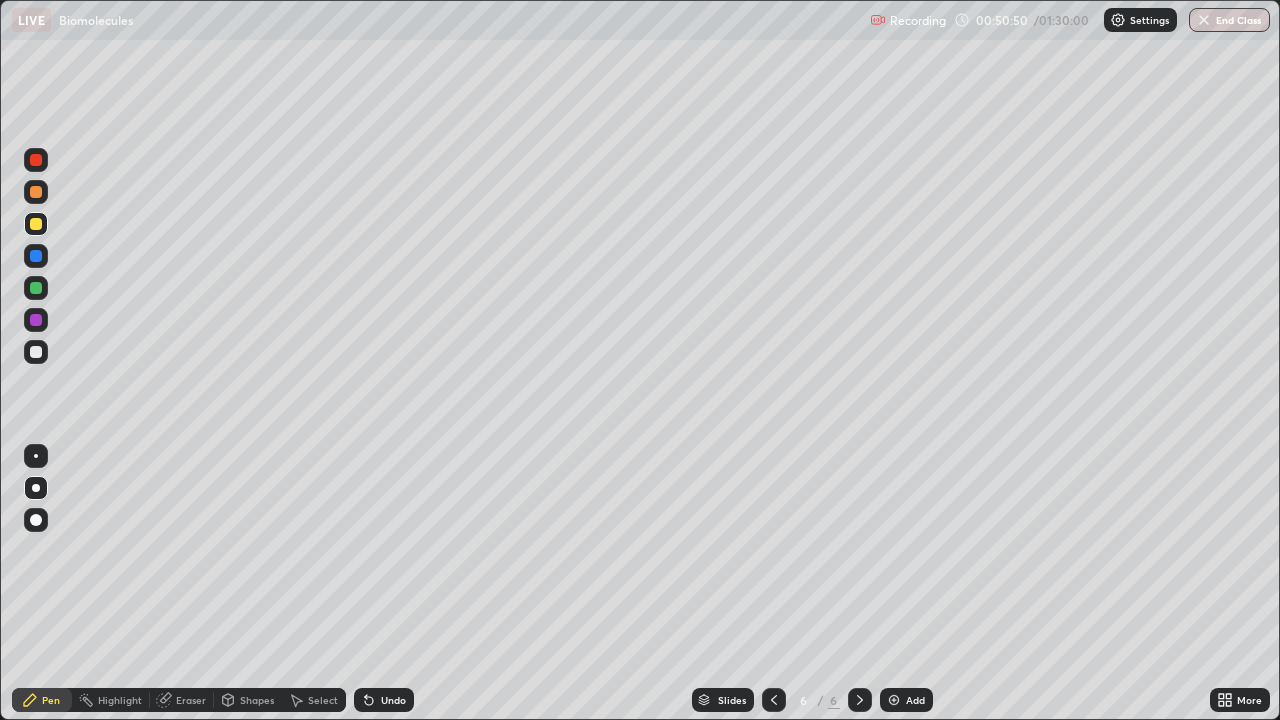 click at bounding box center (36, 456) 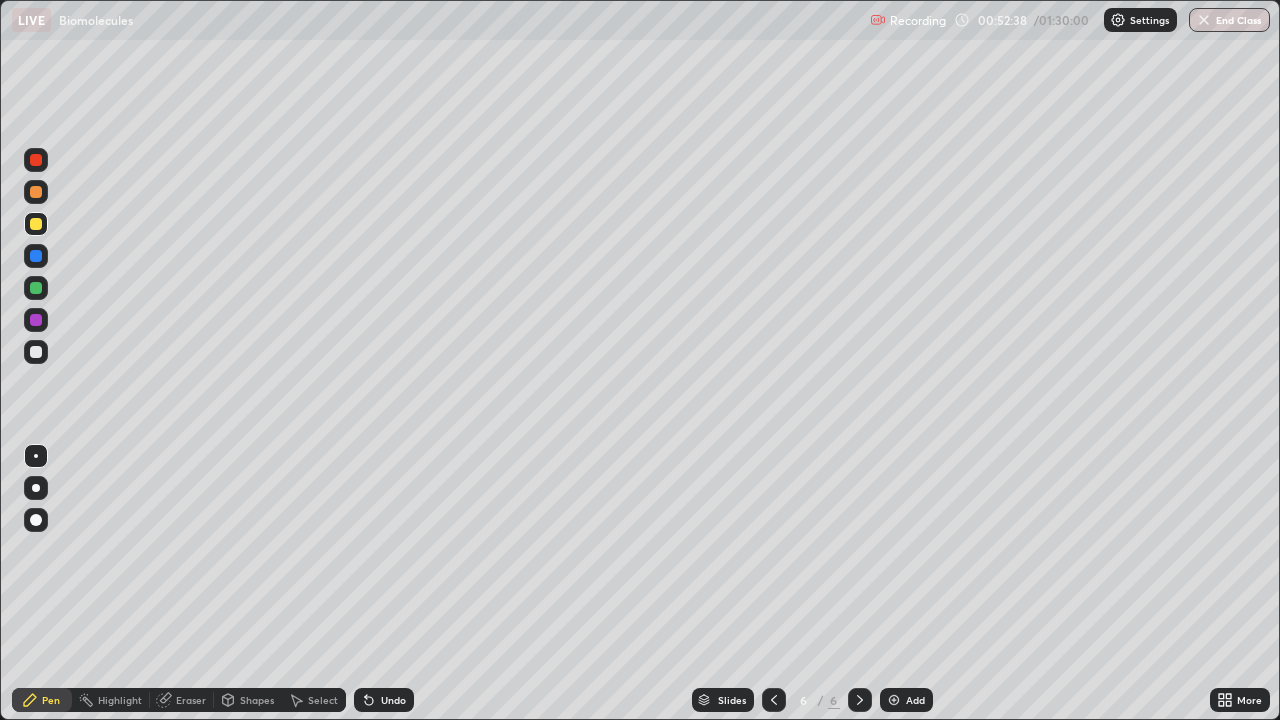 click at bounding box center (36, 488) 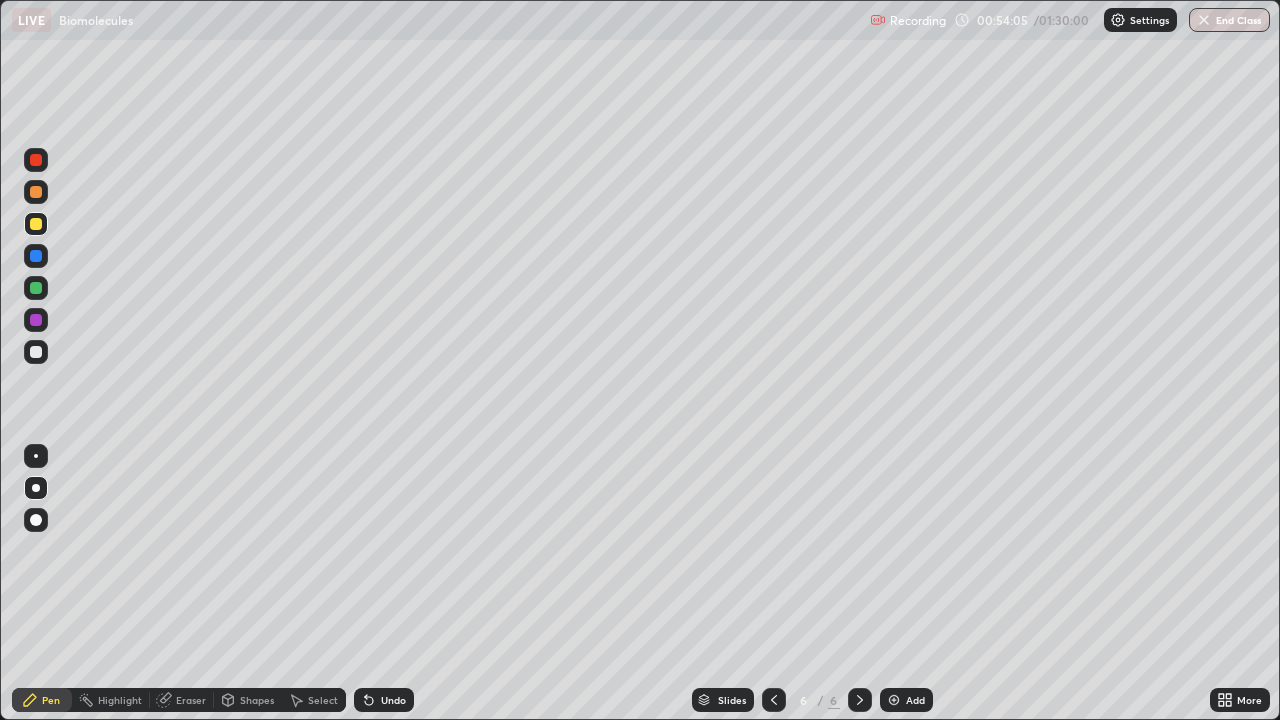 click on "Undo" at bounding box center [384, 700] 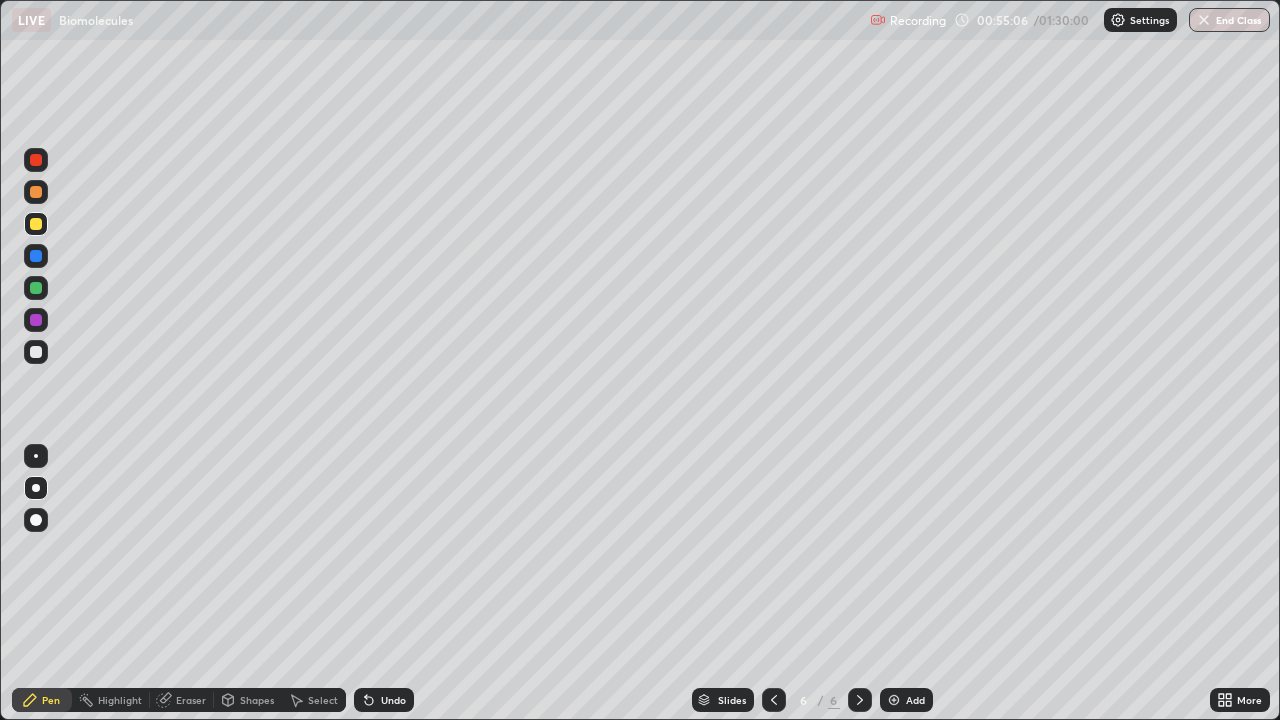 click on "Undo" at bounding box center [393, 700] 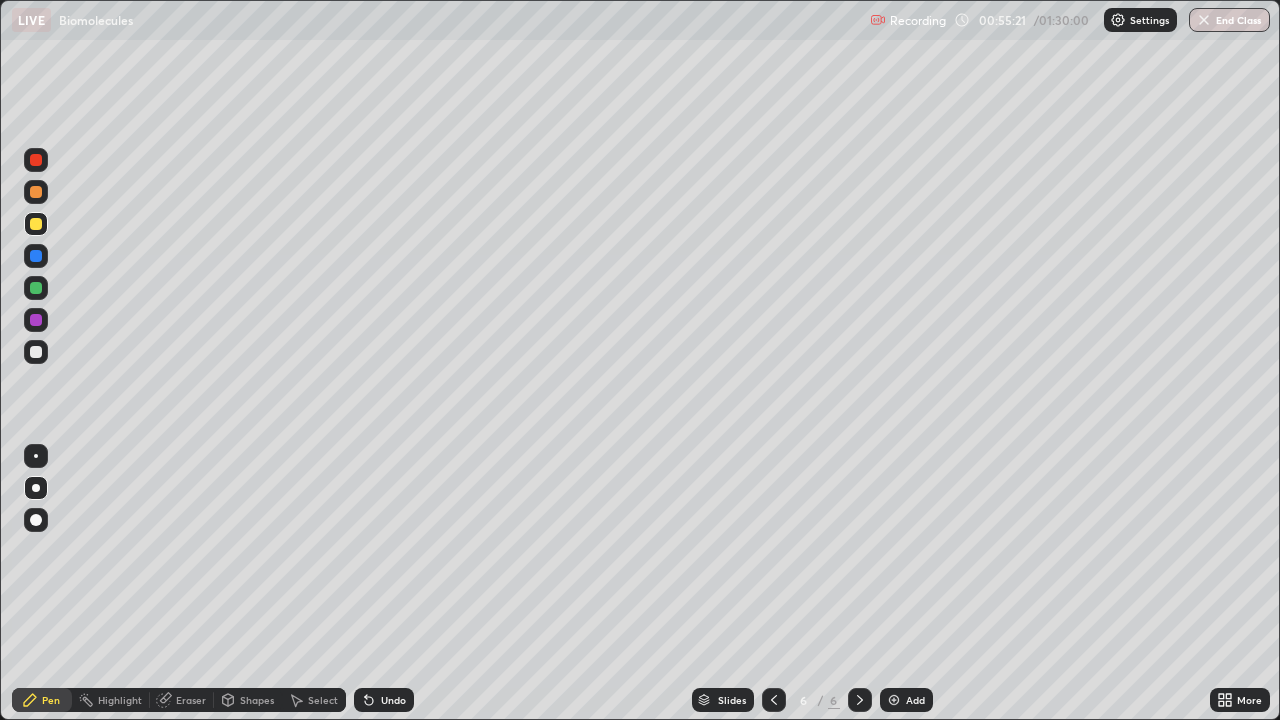 click on "Undo" at bounding box center (393, 700) 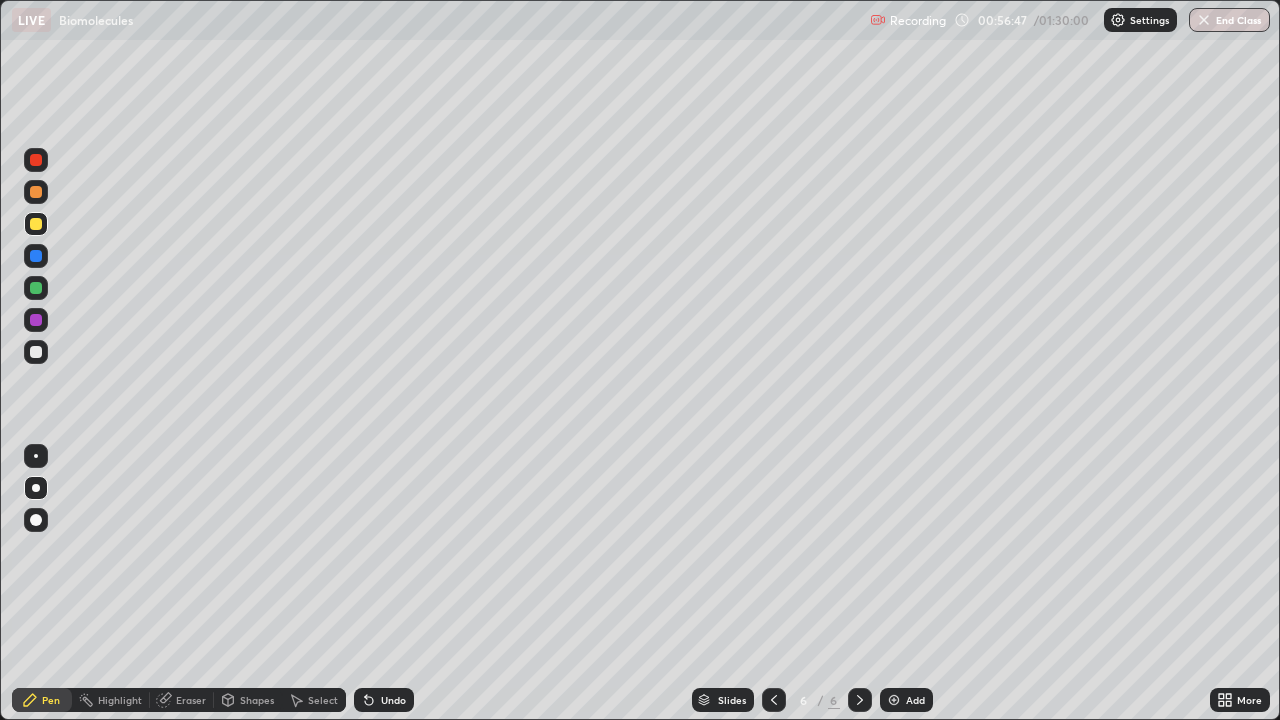 click at bounding box center (894, 700) 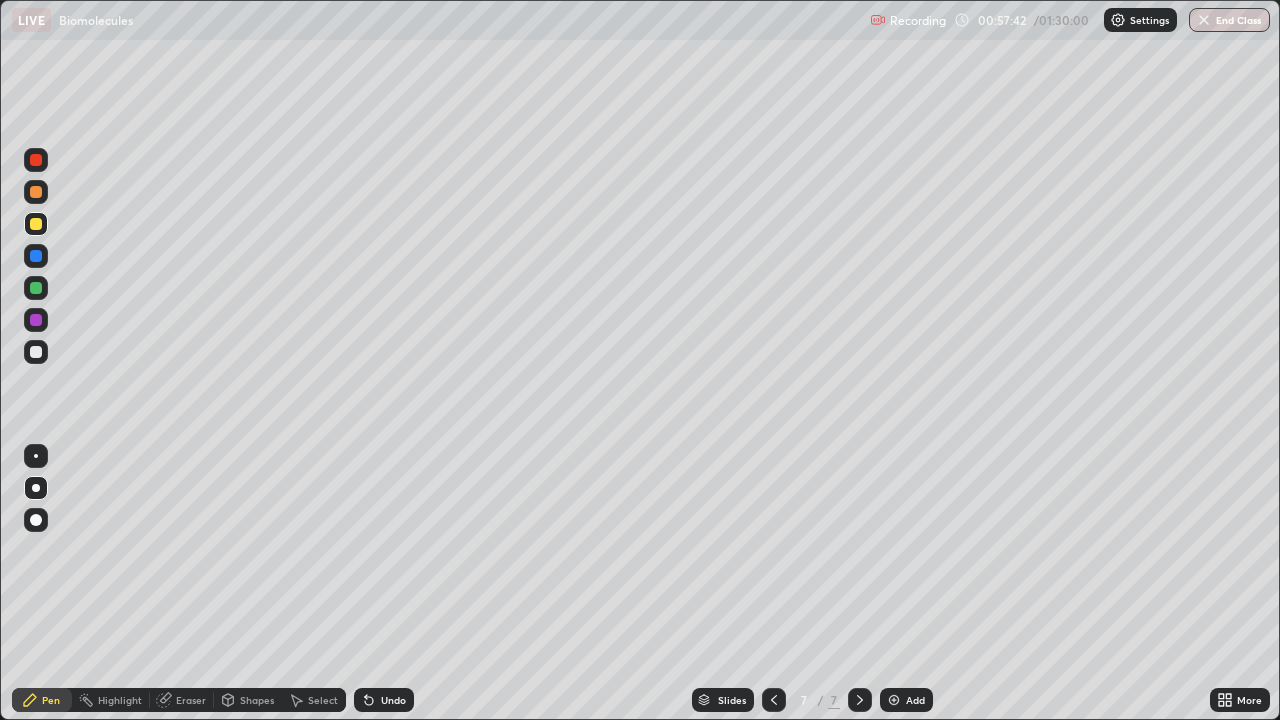 click at bounding box center (36, 456) 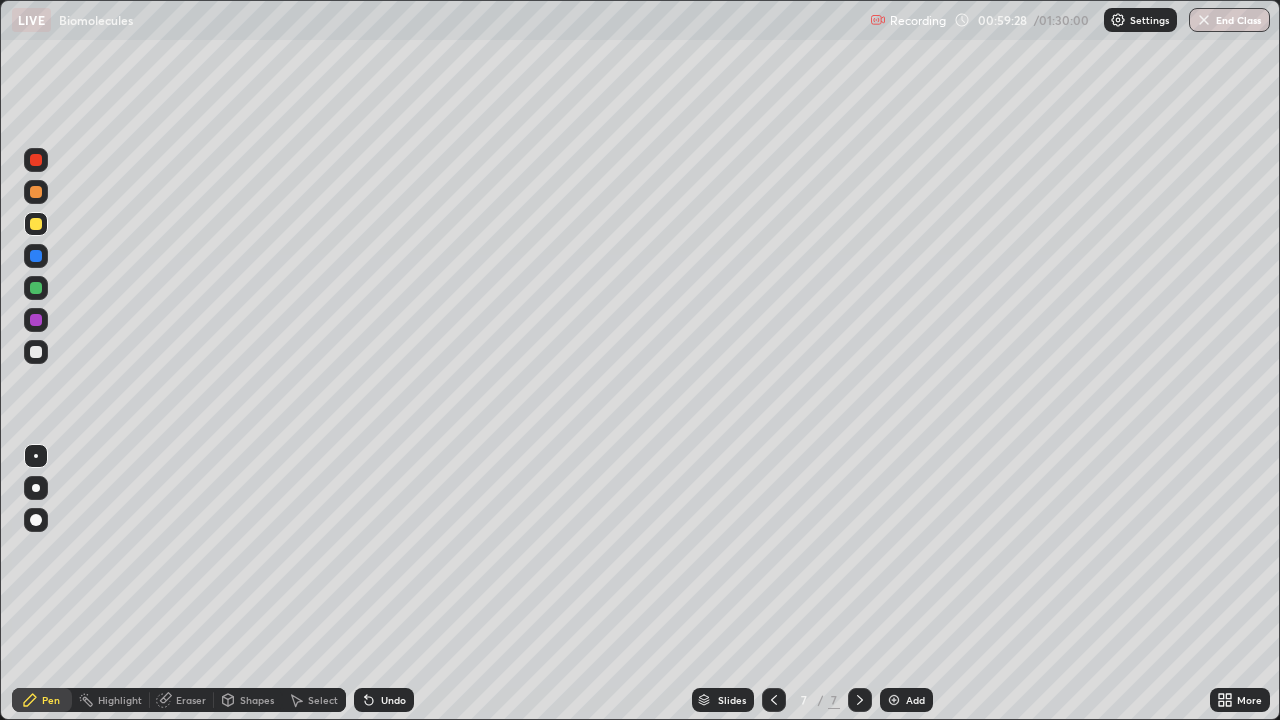 click at bounding box center (36, 488) 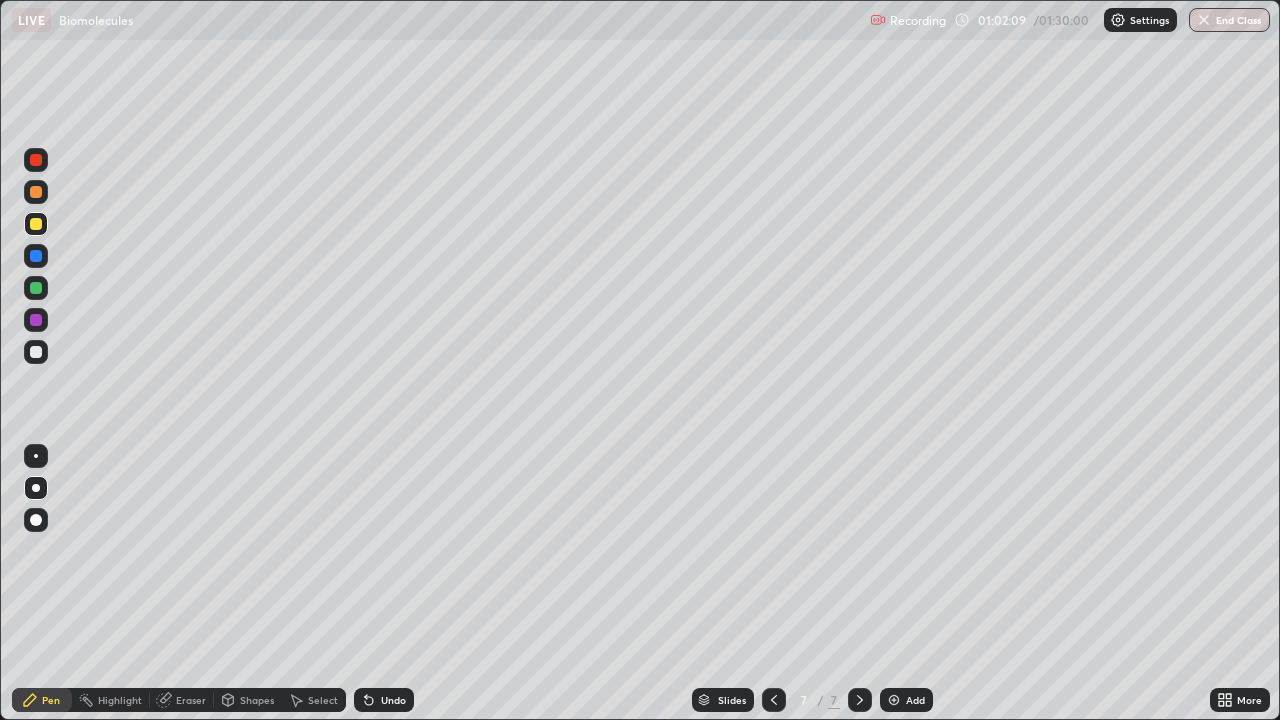 click on "Undo" at bounding box center [384, 700] 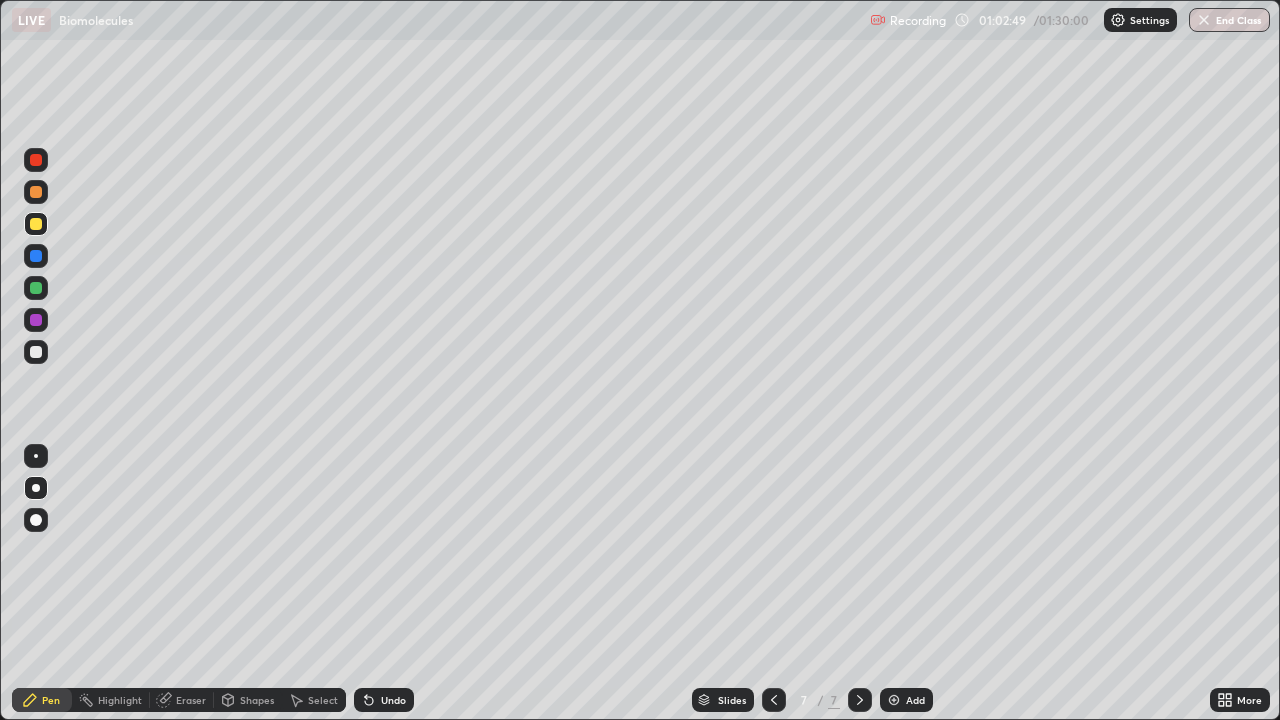click at bounding box center (36, 456) 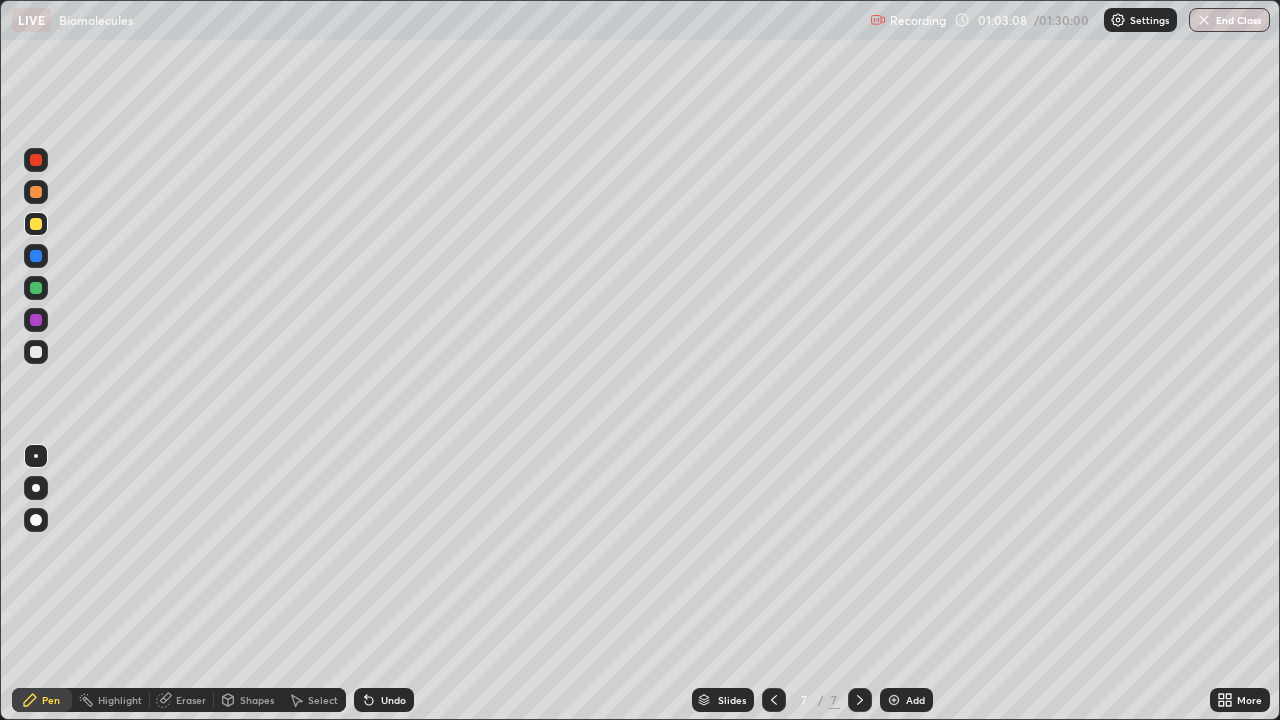 click on "Undo" at bounding box center [393, 700] 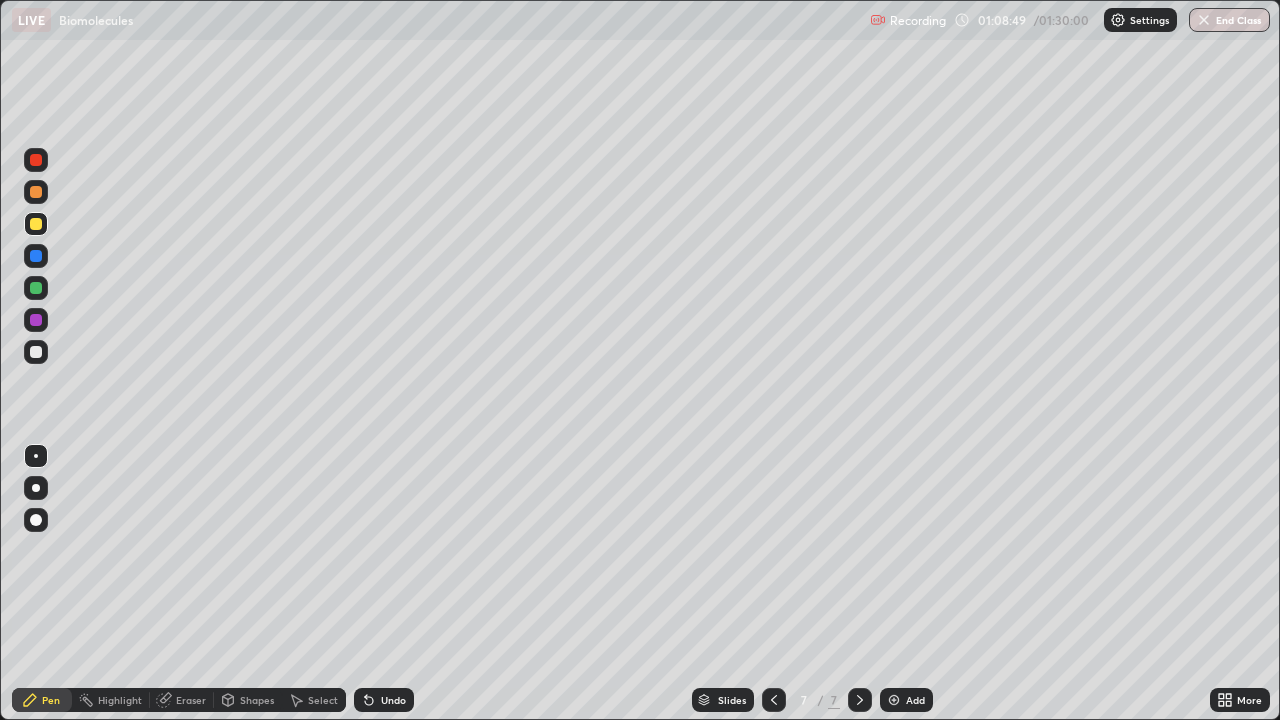 click on "Add" at bounding box center (915, 700) 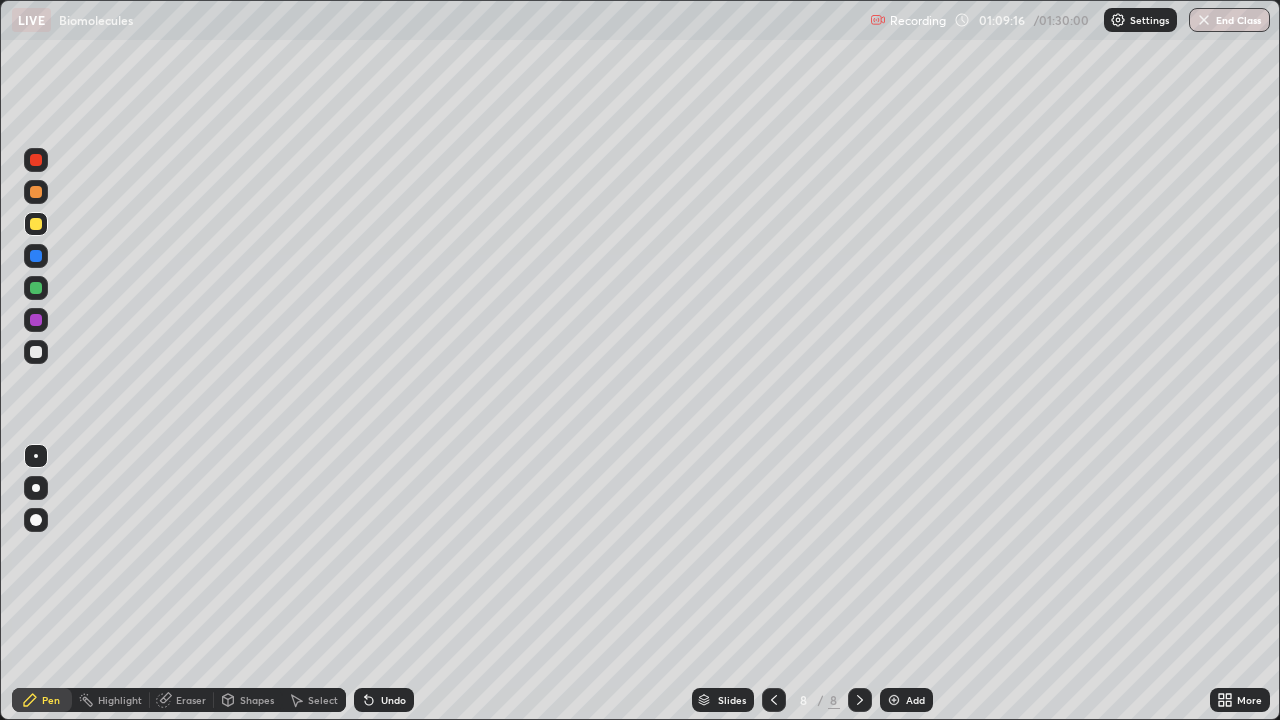click at bounding box center (36, 488) 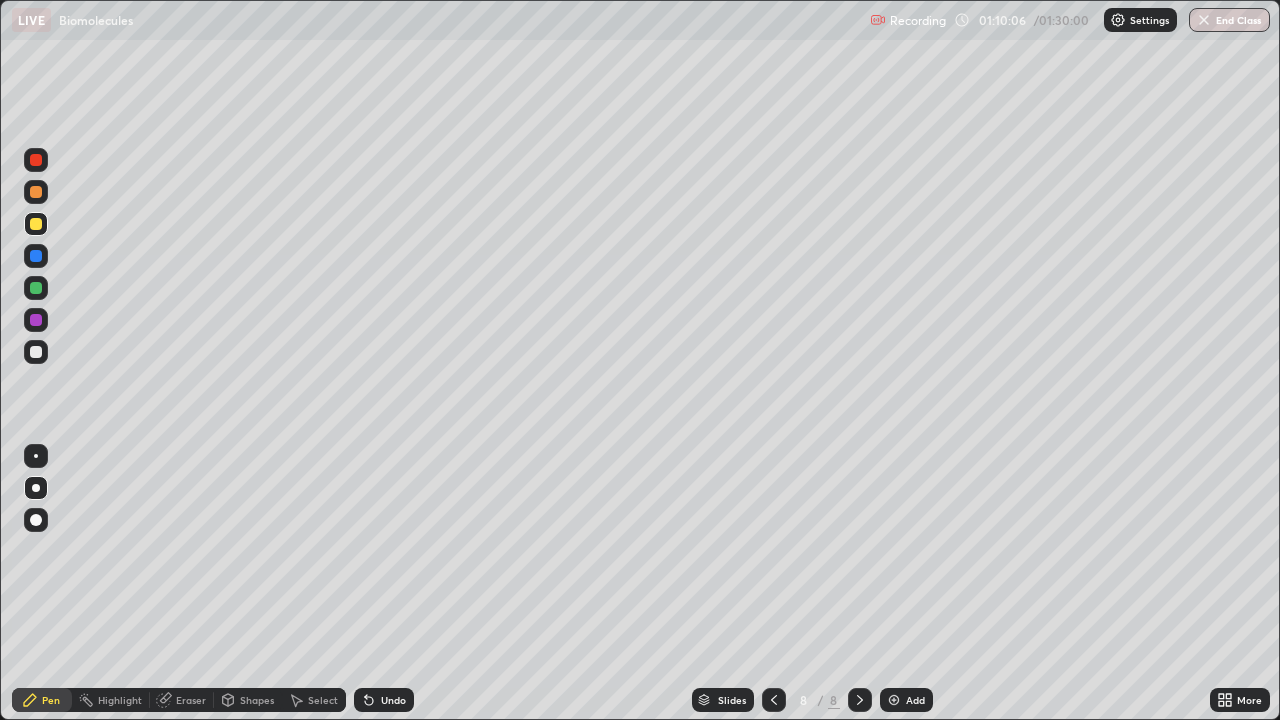 click on "Undo" at bounding box center (393, 700) 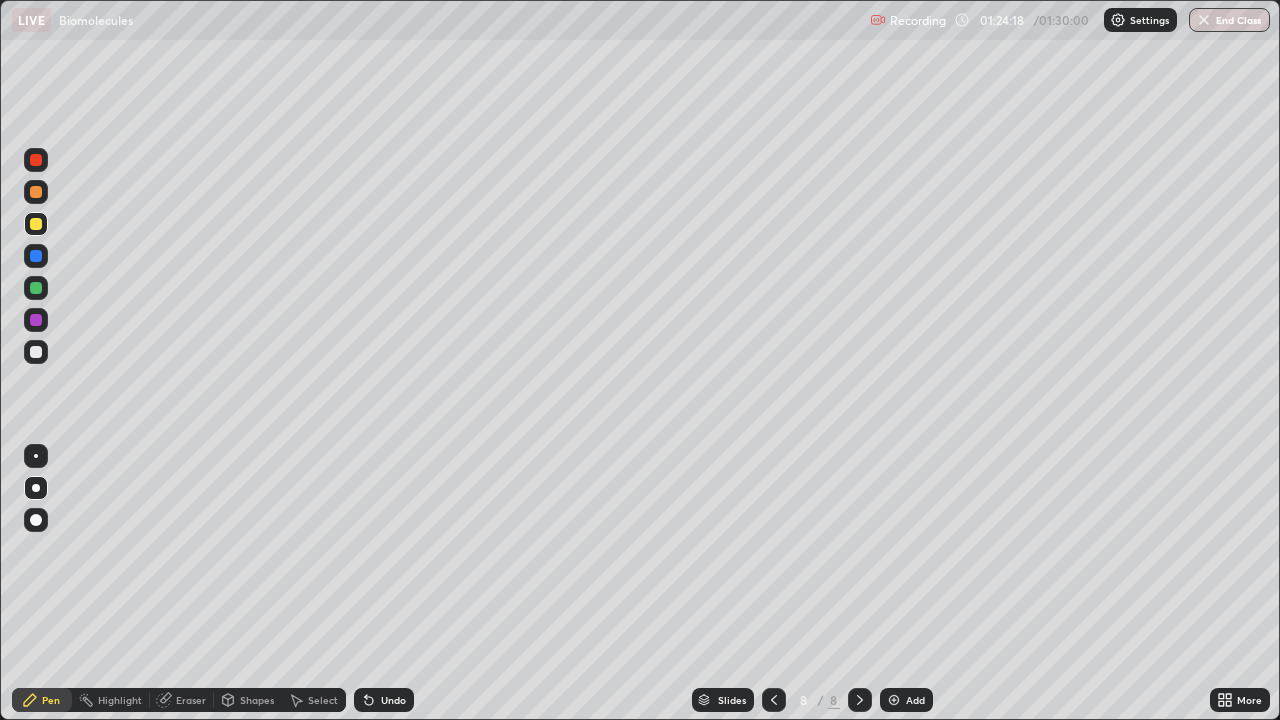 click on "End Class" at bounding box center [1229, 20] 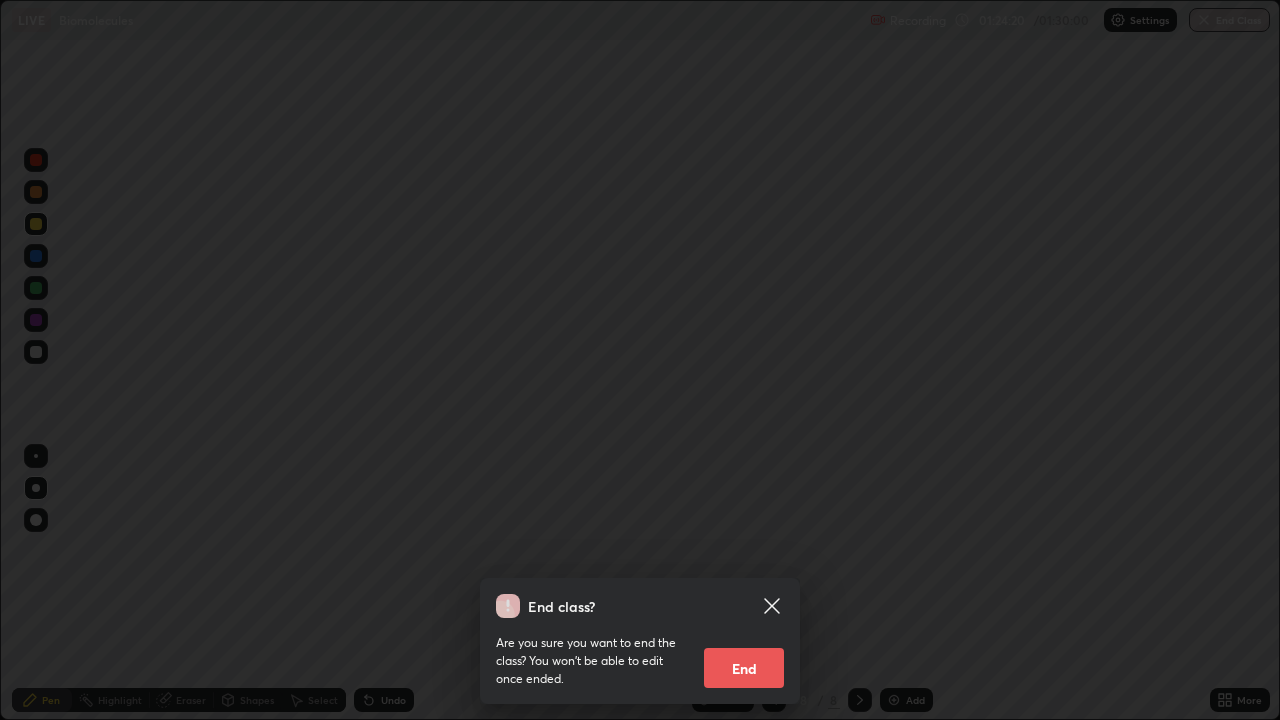click on "End" at bounding box center (744, 668) 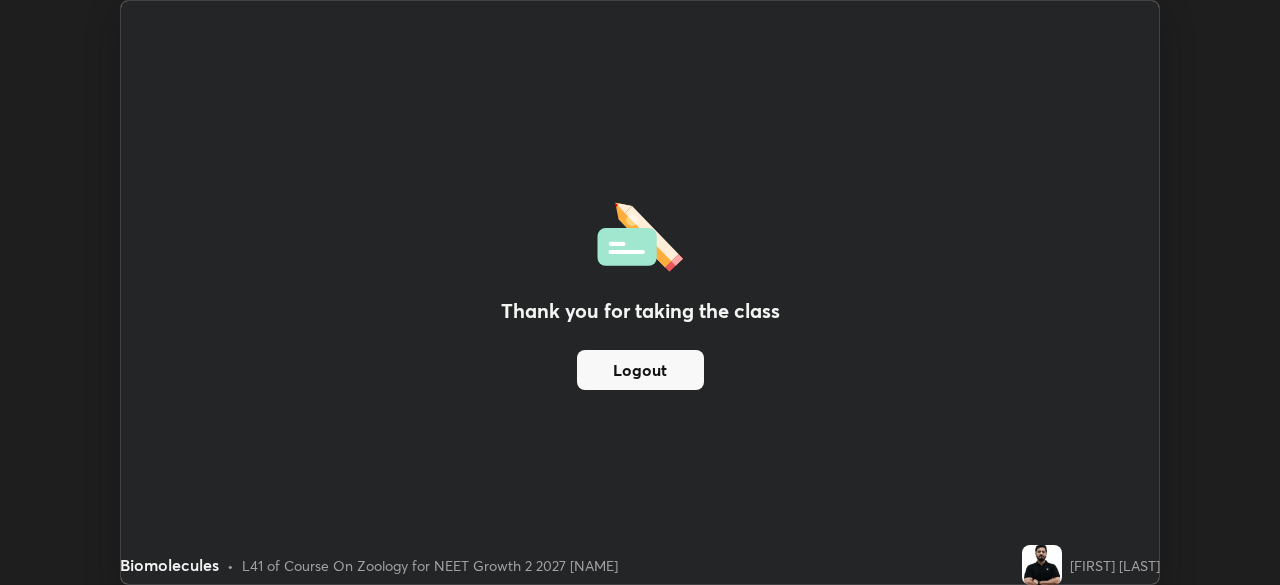 scroll, scrollTop: 585, scrollLeft: 1280, axis: both 